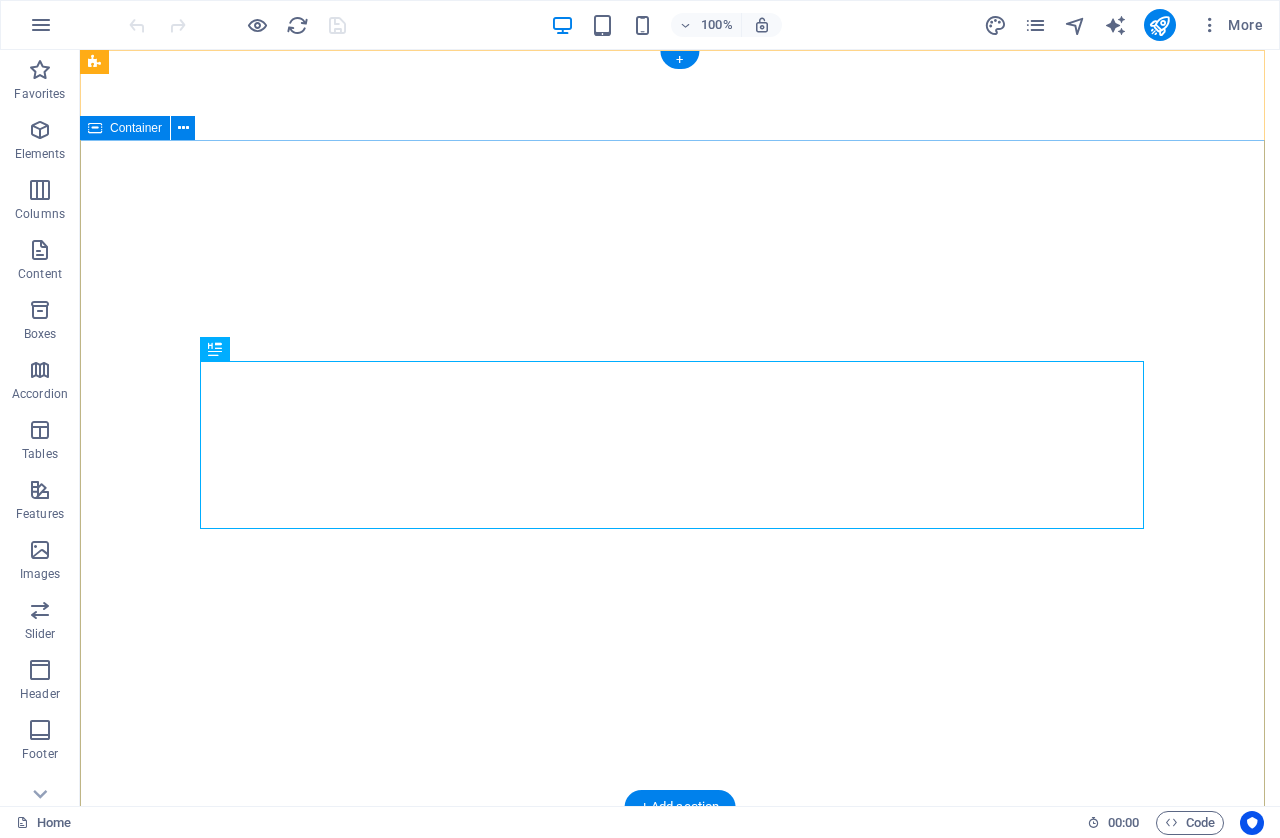 scroll, scrollTop: 0, scrollLeft: 0, axis: both 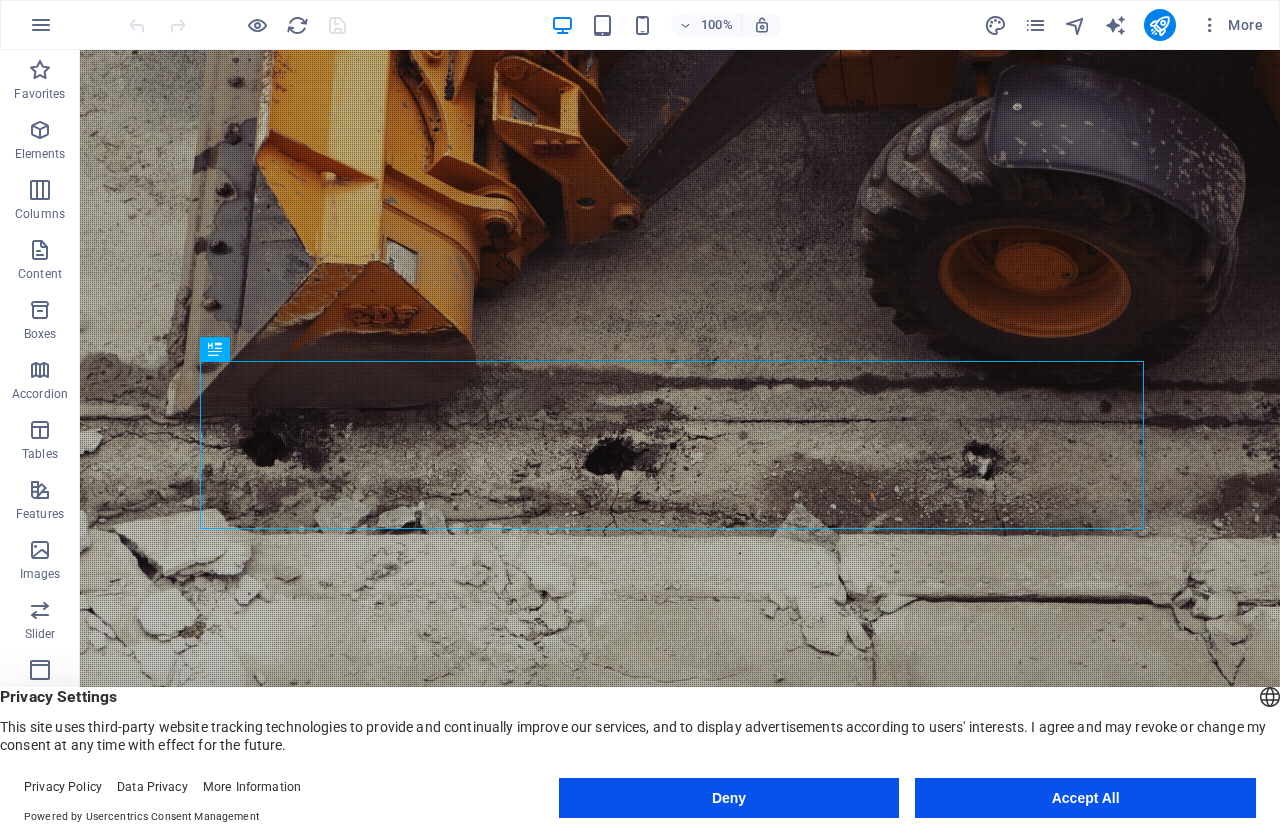 click on "Accept All" at bounding box center (1085, 798) 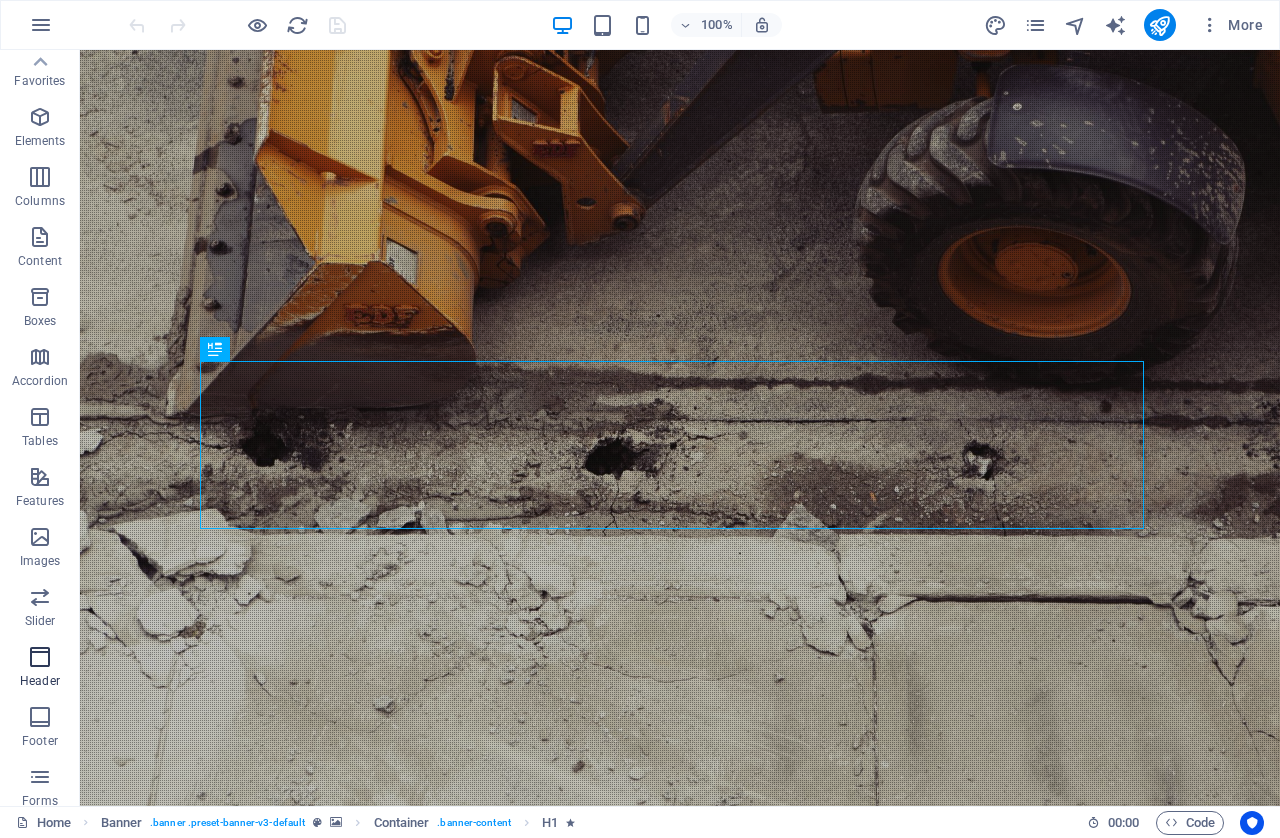 scroll, scrollTop: 0, scrollLeft: 0, axis: both 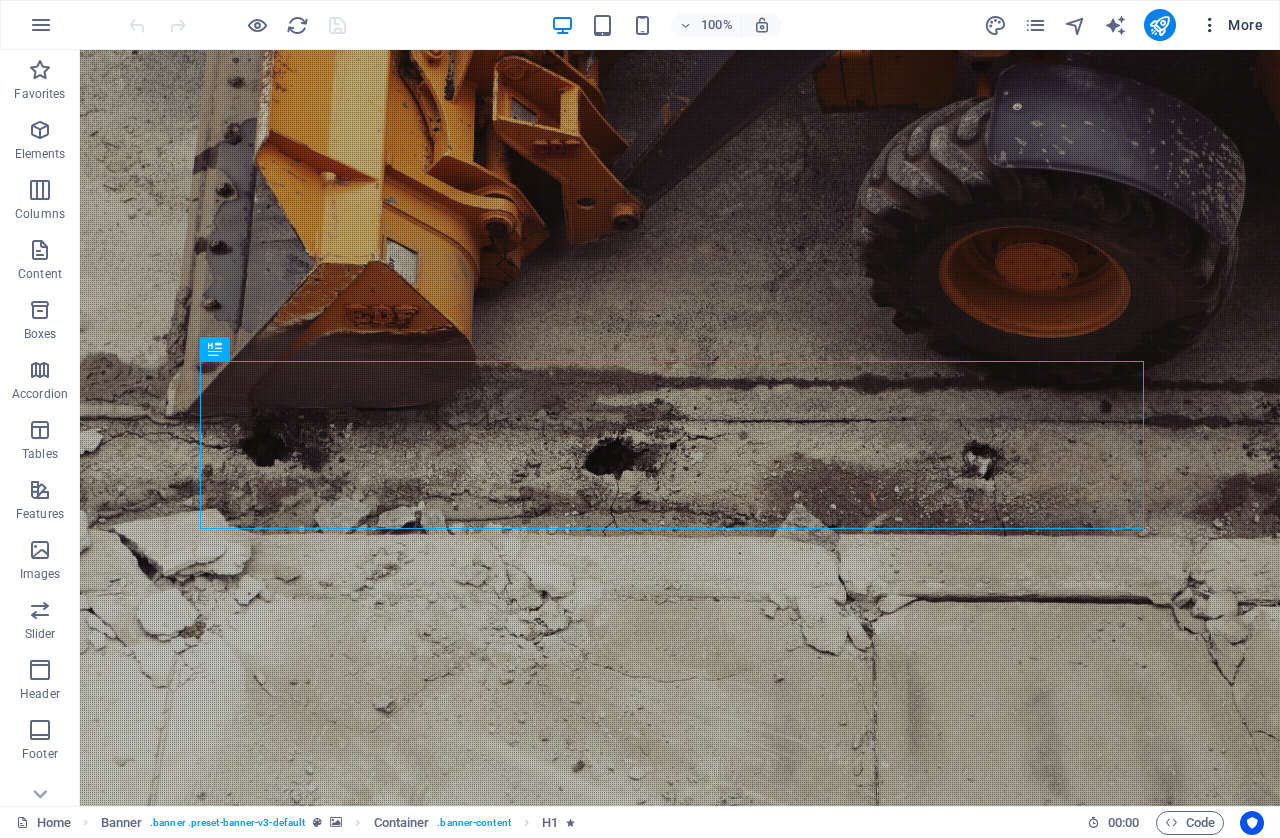 click at bounding box center [1210, 25] 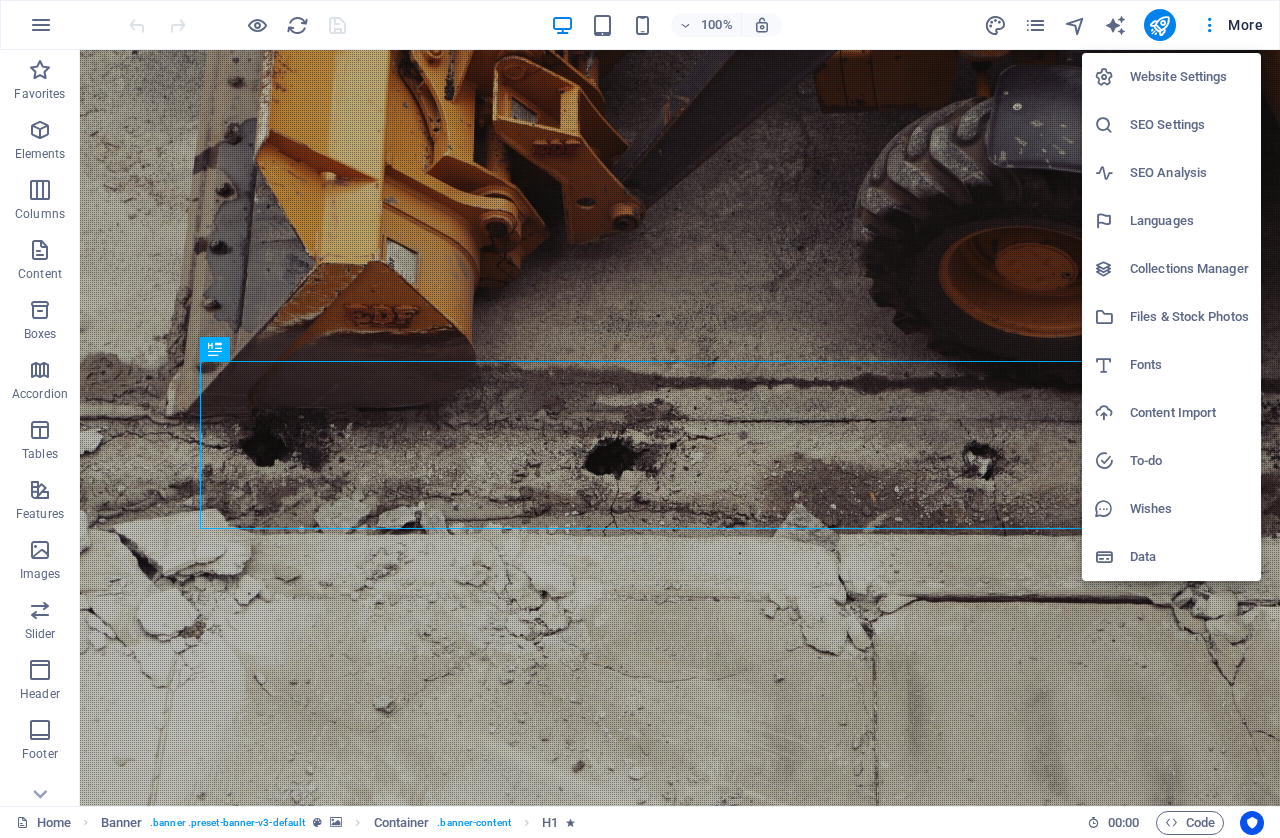 click on "Website Settings" at bounding box center [1189, 77] 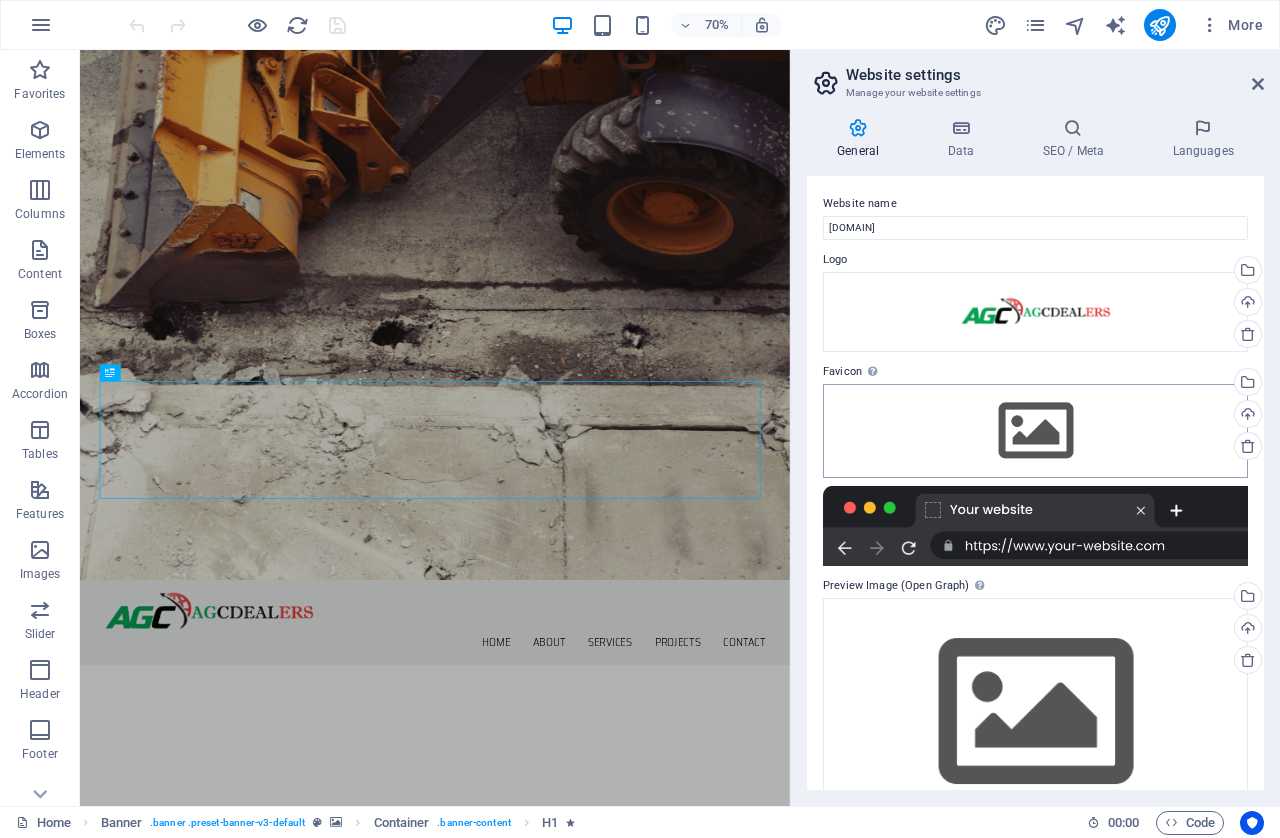 scroll, scrollTop: 52, scrollLeft: 0, axis: vertical 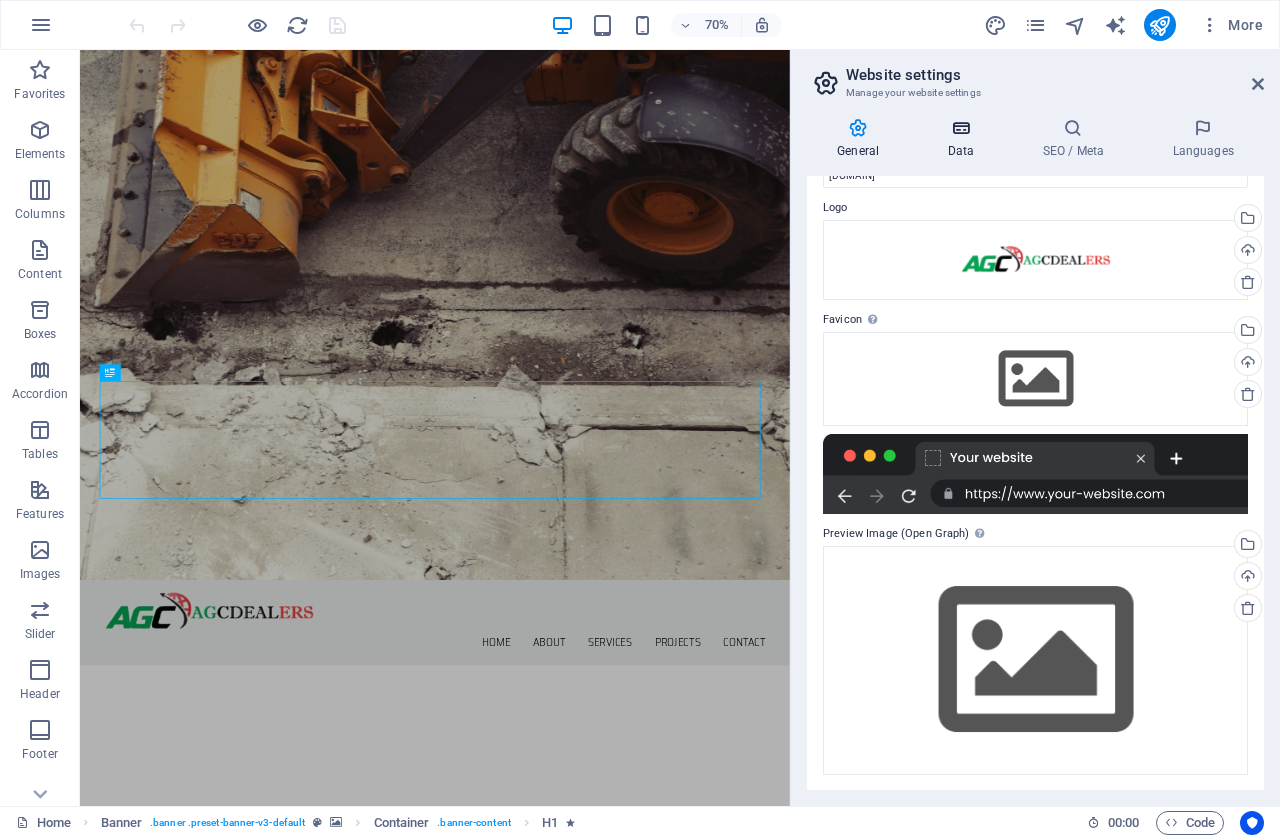 click on "Data" at bounding box center [964, 139] 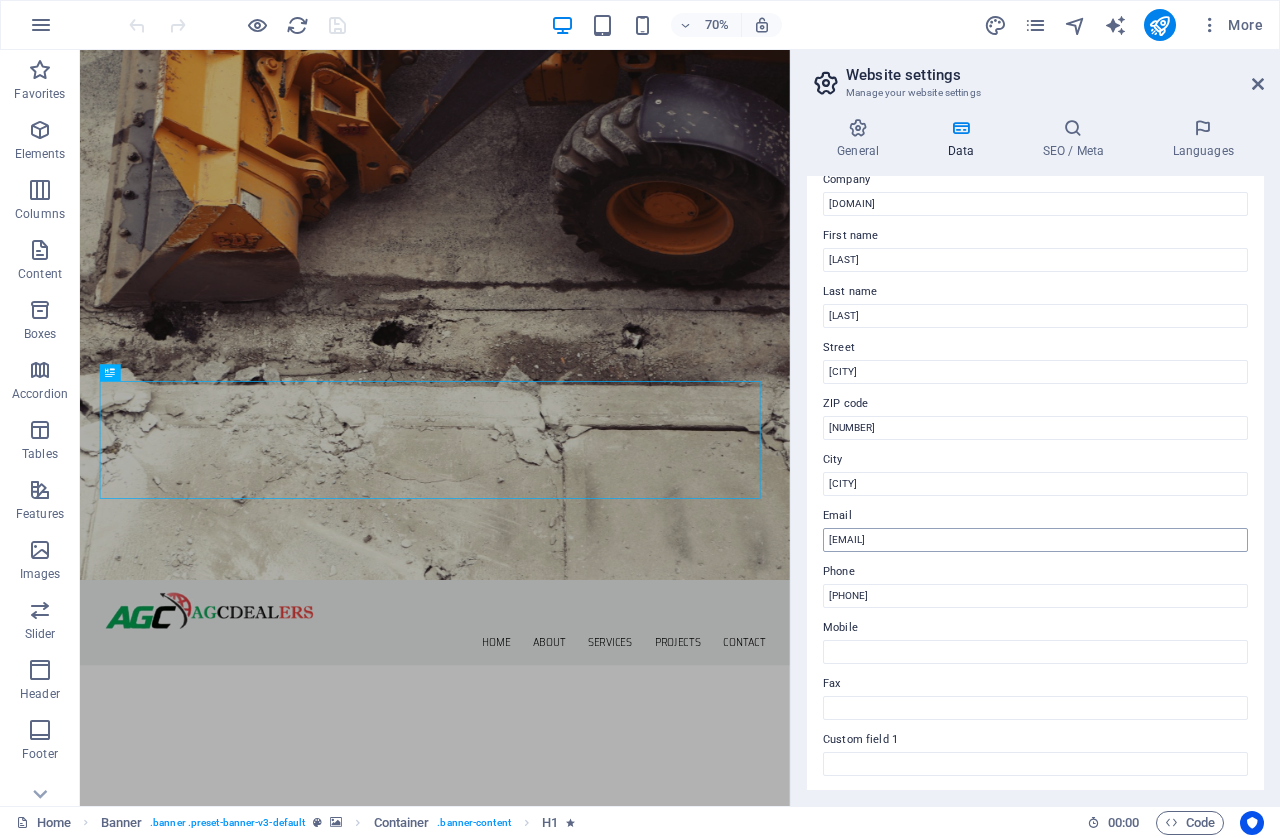 scroll, scrollTop: 345, scrollLeft: 0, axis: vertical 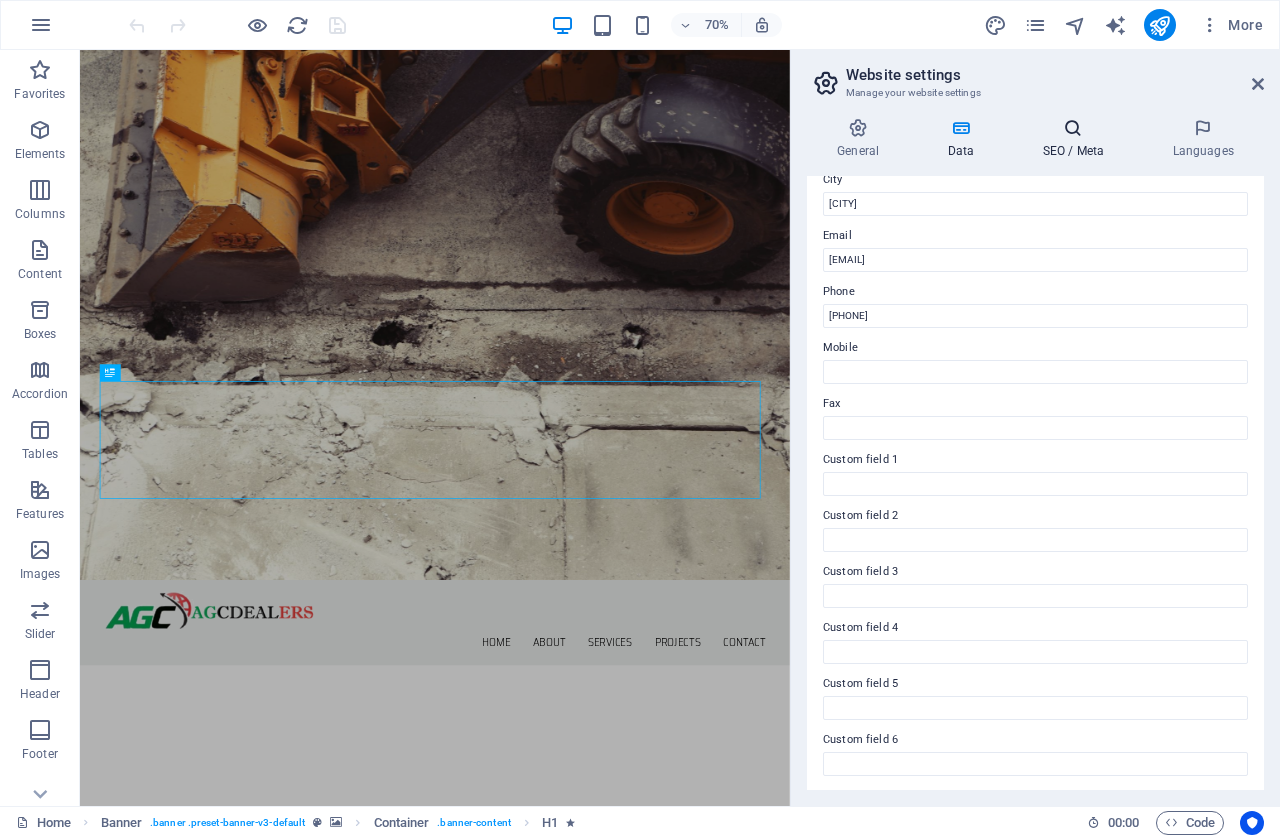 drag, startPoint x: 1081, startPoint y: 139, endPoint x: 1091, endPoint y: 167, distance: 29.732138 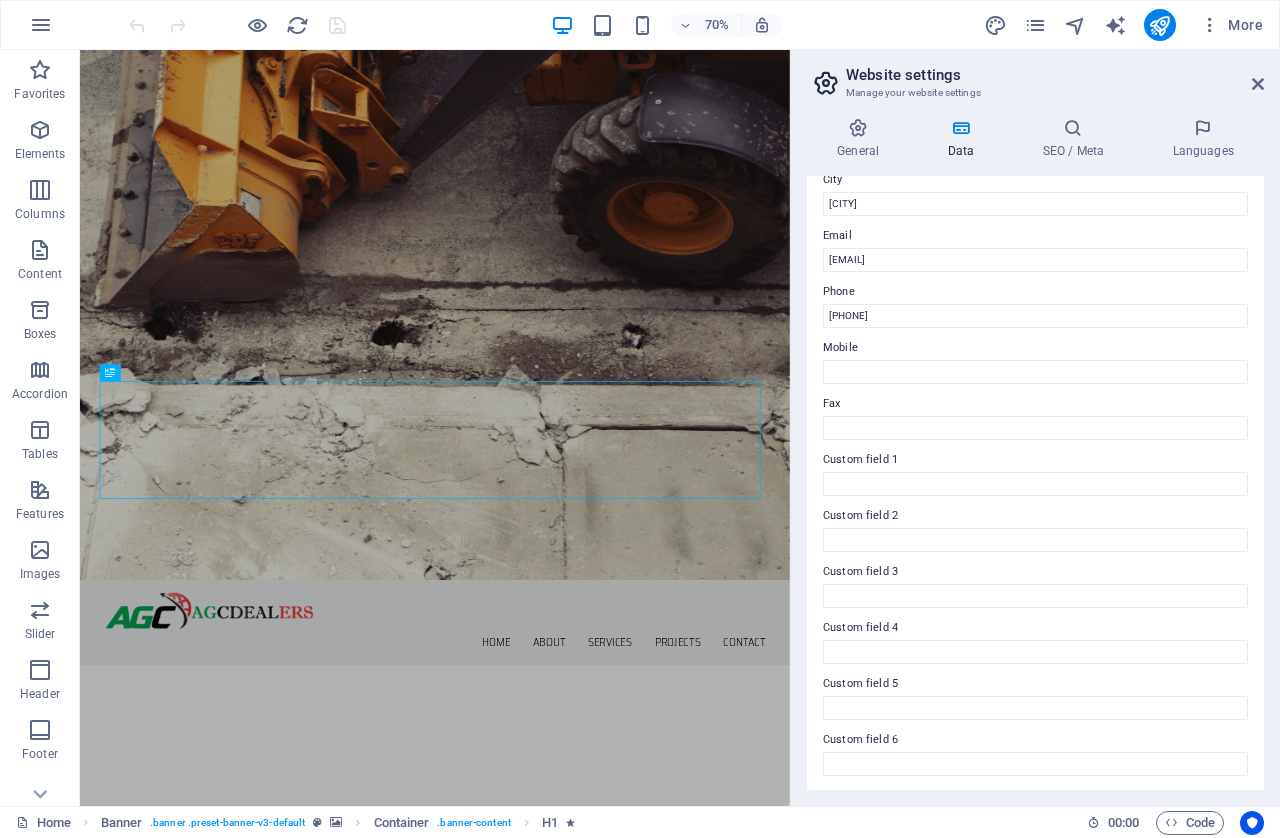 click on "SEO / Meta" at bounding box center (1077, 139) 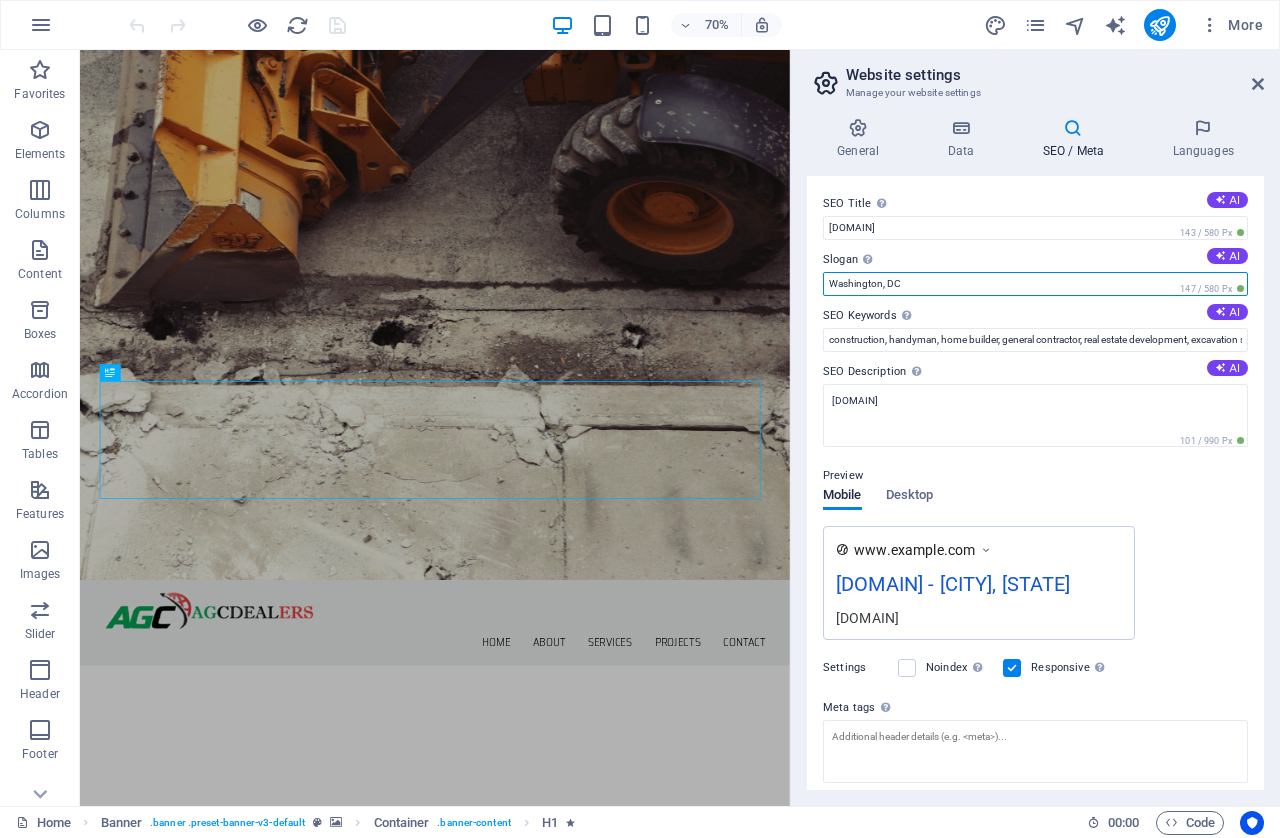 click on "Washington, DC" at bounding box center [1035, 284] 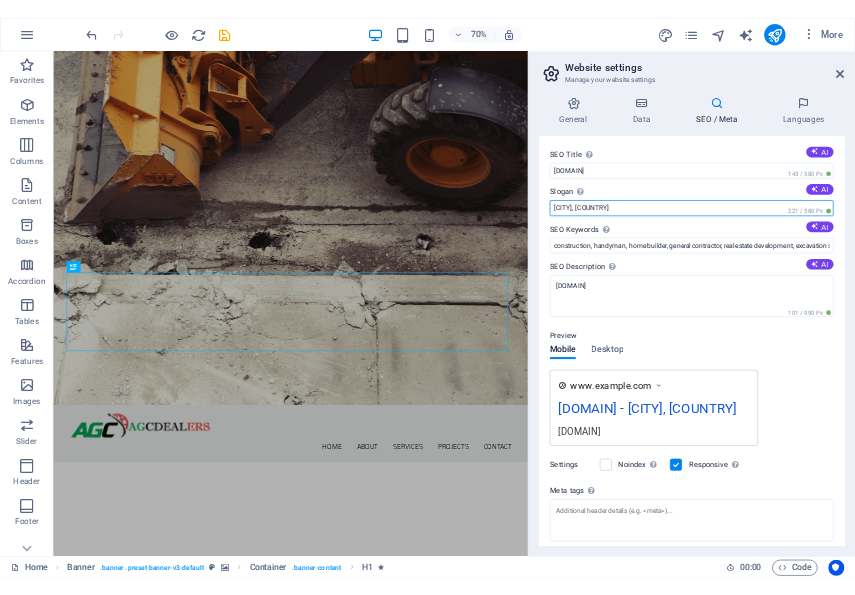 scroll, scrollTop: 148, scrollLeft: 0, axis: vertical 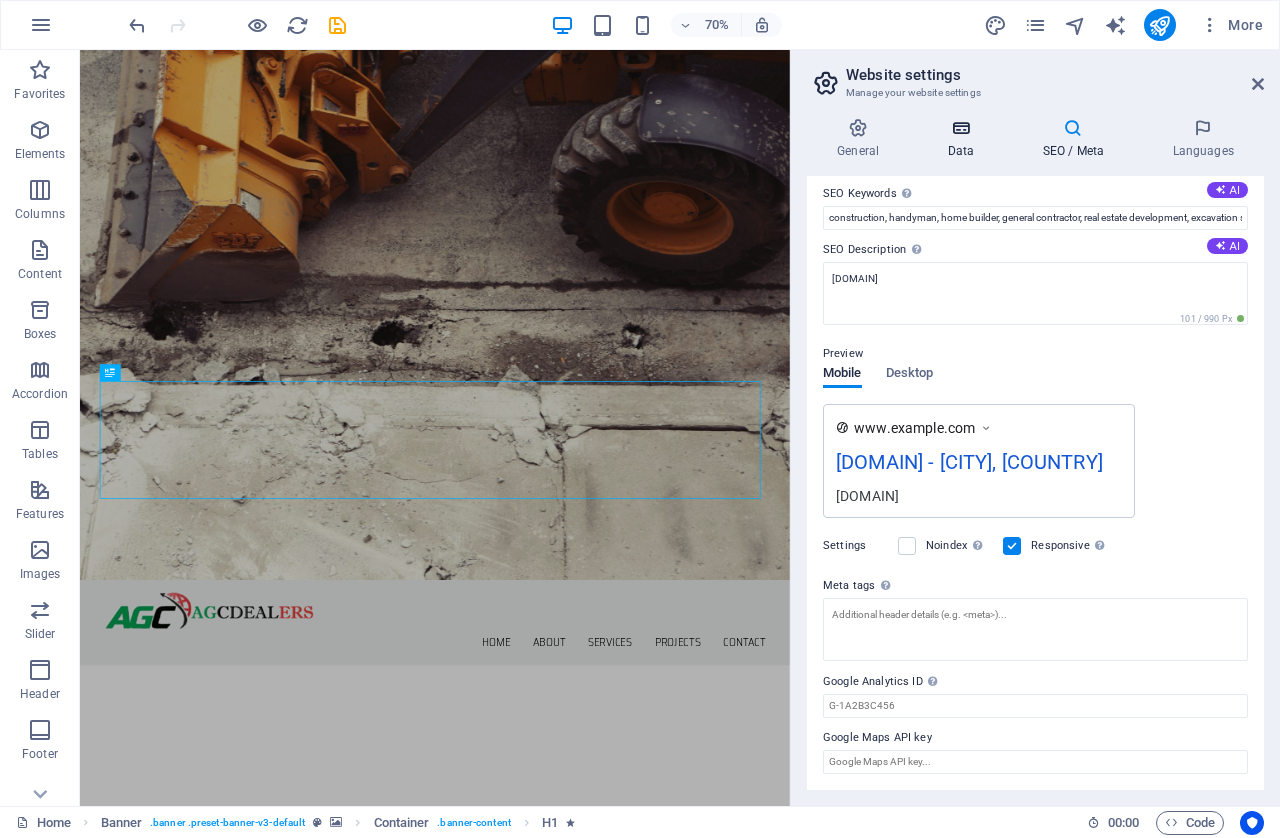 type on "JUBAIL, SAUDI ARABIA" 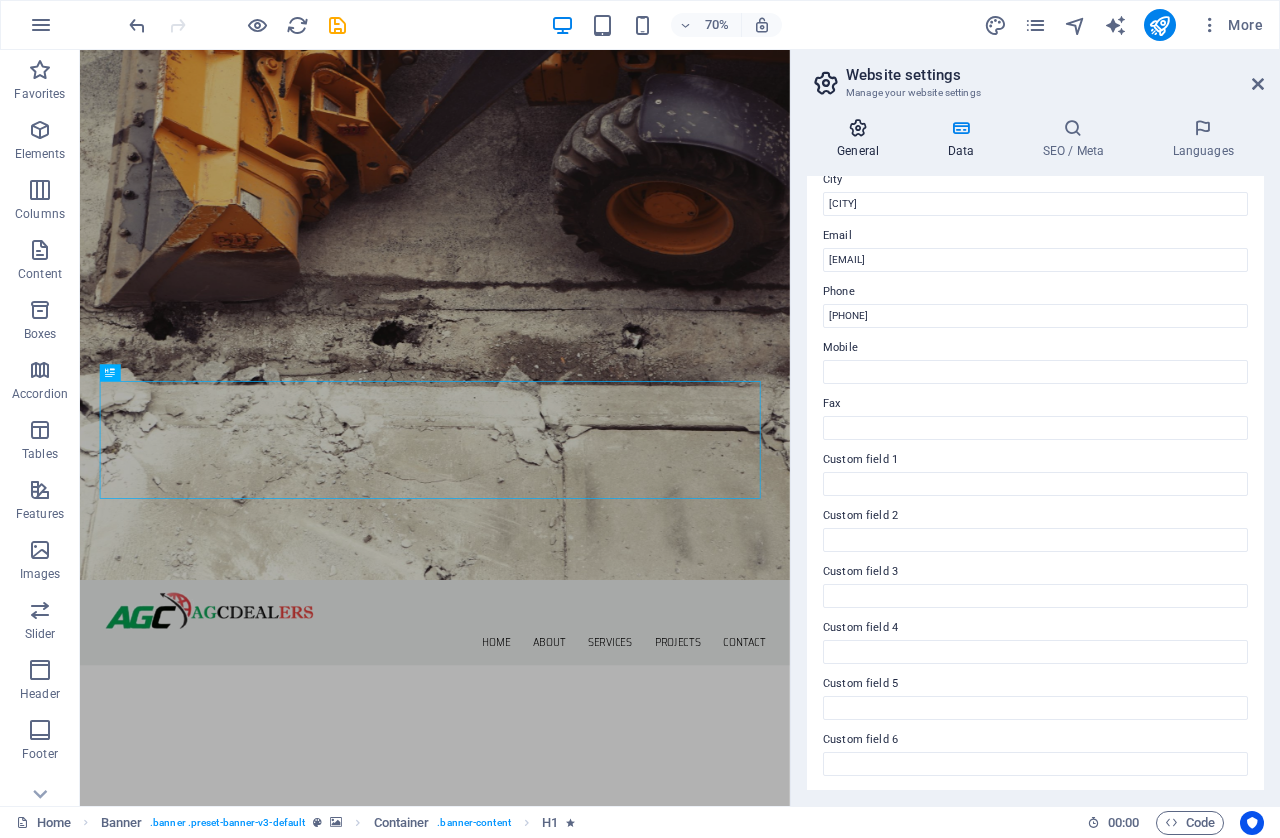 click at bounding box center (858, 128) 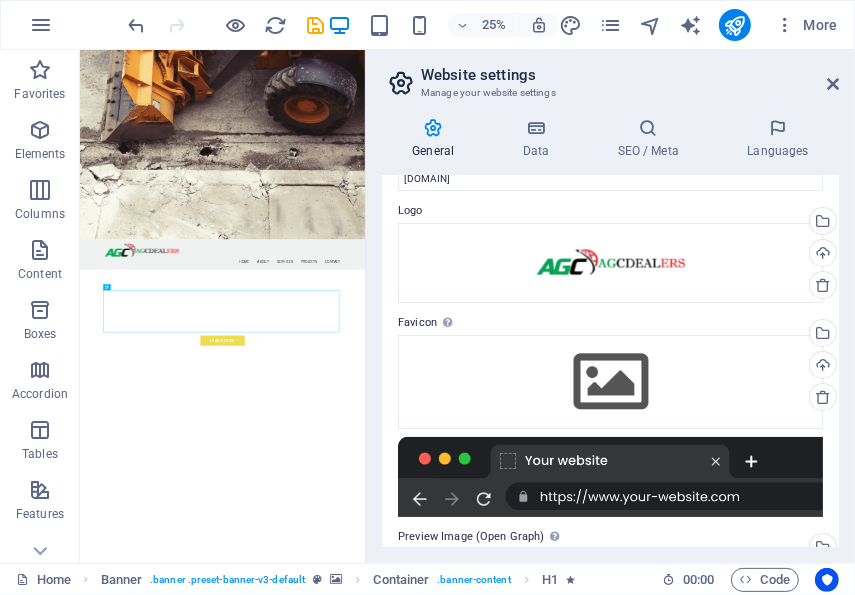 scroll, scrollTop: 0, scrollLeft: 0, axis: both 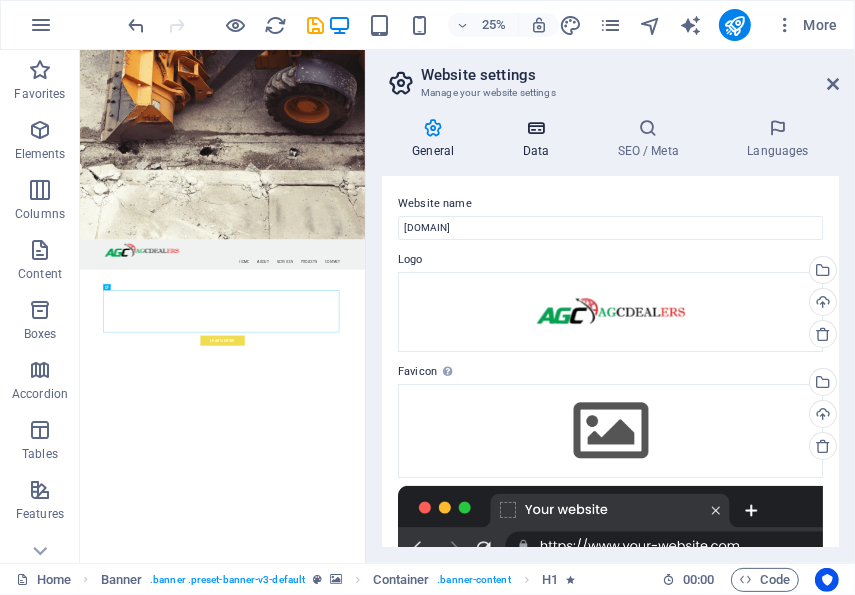 click at bounding box center [535, 128] 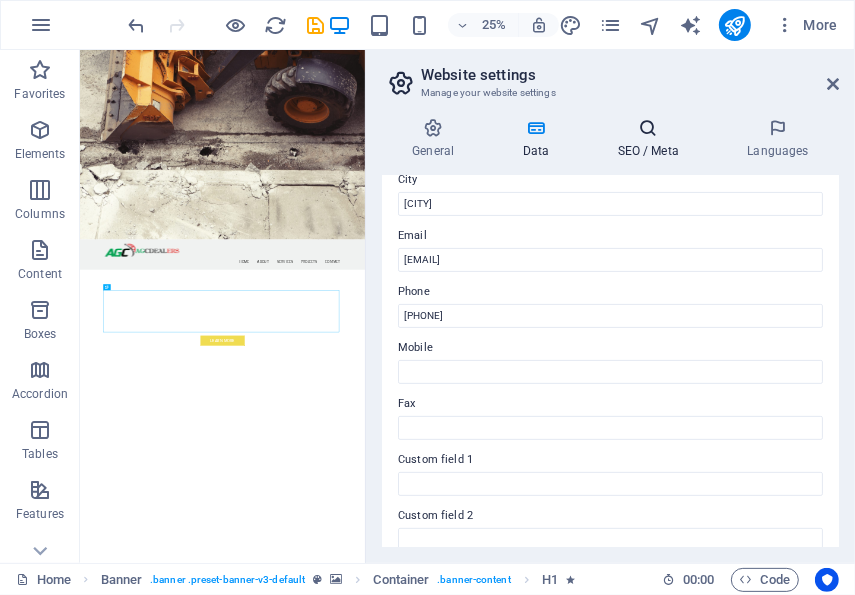 click on "SEO / Meta" at bounding box center (652, 139) 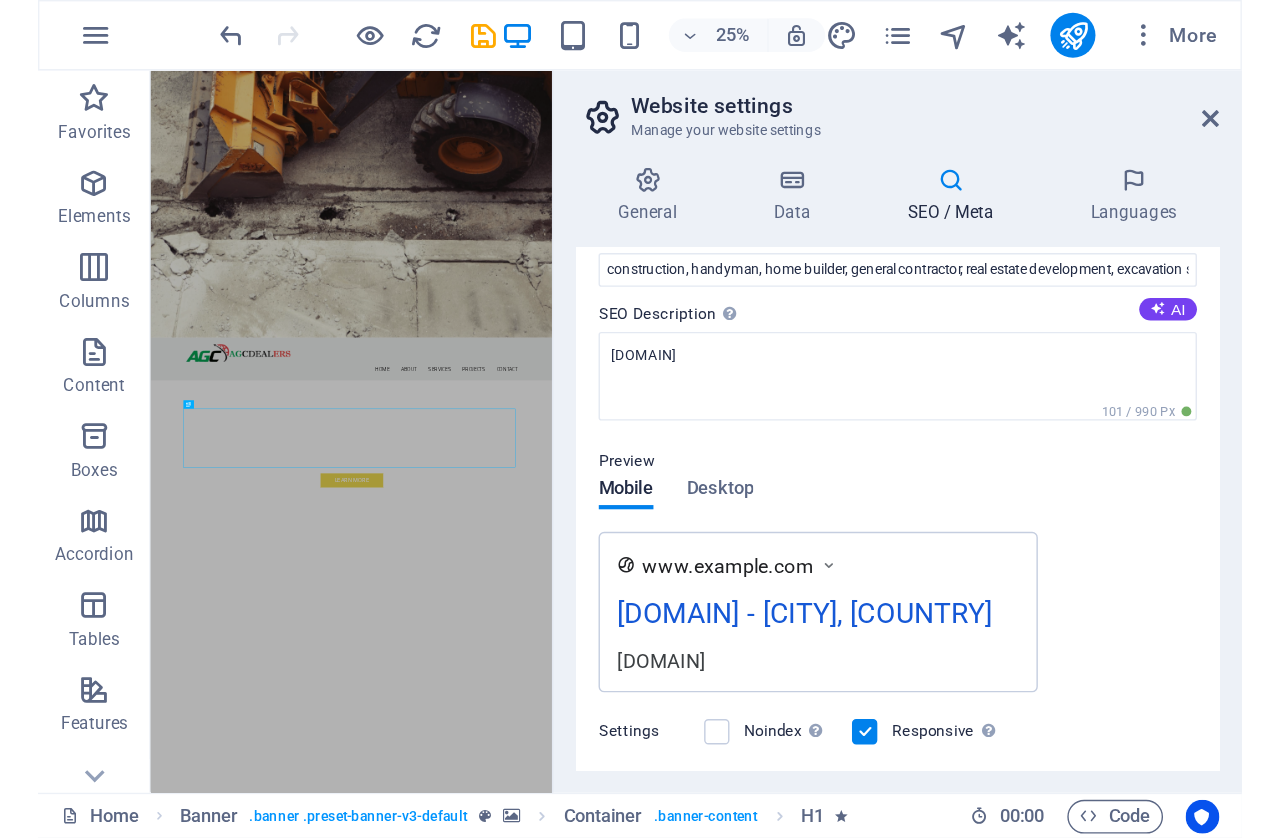 scroll, scrollTop: 0, scrollLeft: 0, axis: both 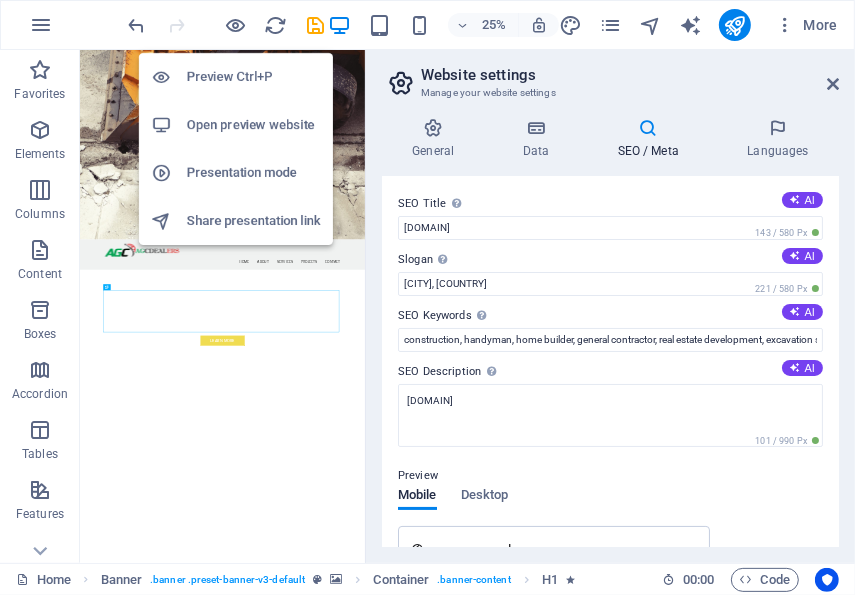 click on "Preview Ctrl+P" at bounding box center [254, 77] 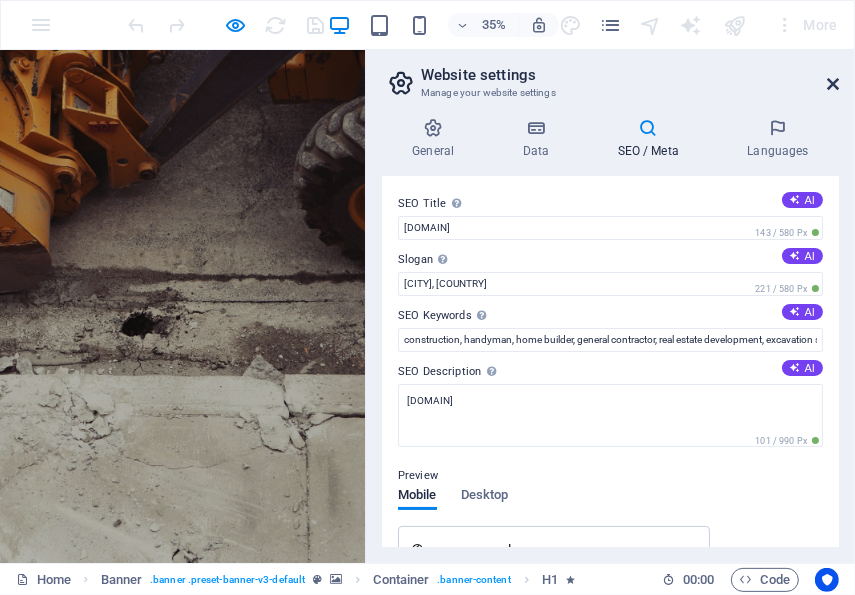 click at bounding box center (833, 84) 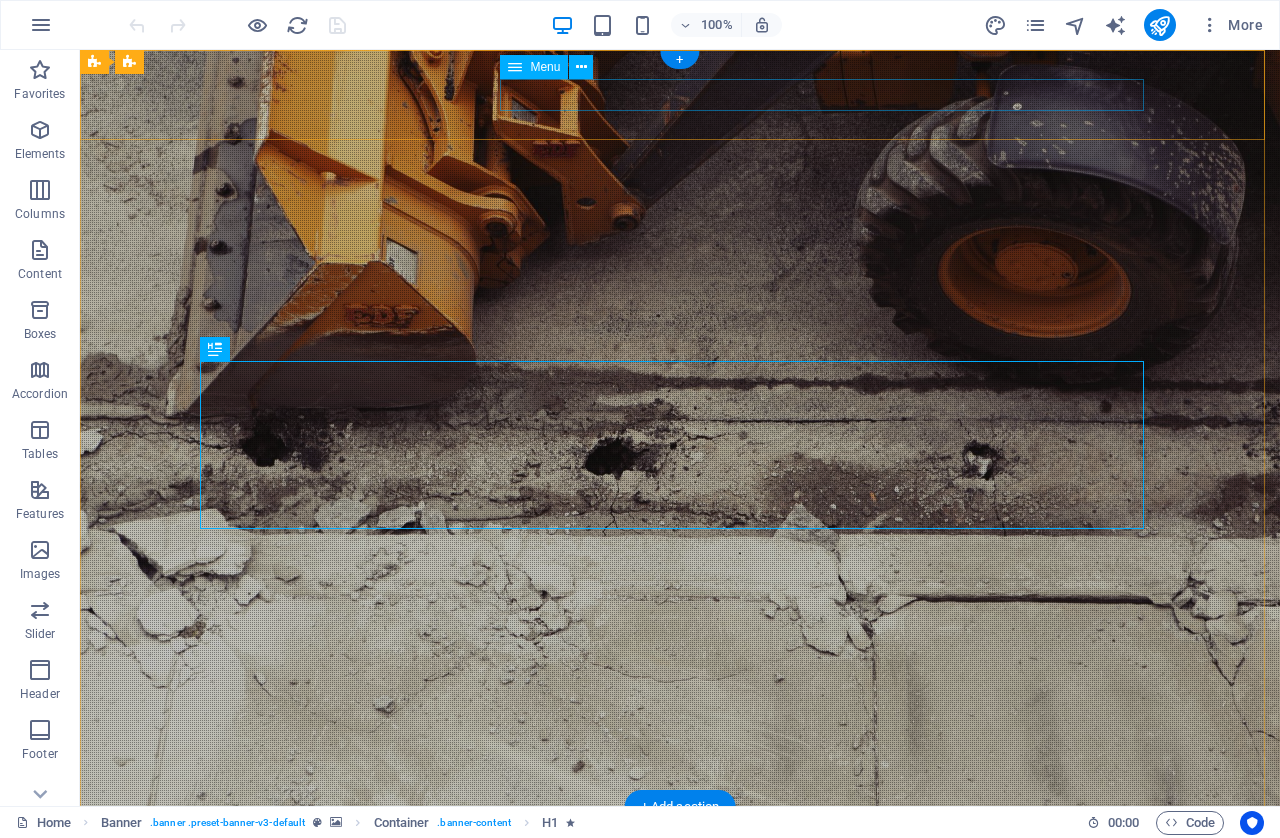 scroll, scrollTop: 0, scrollLeft: 0, axis: both 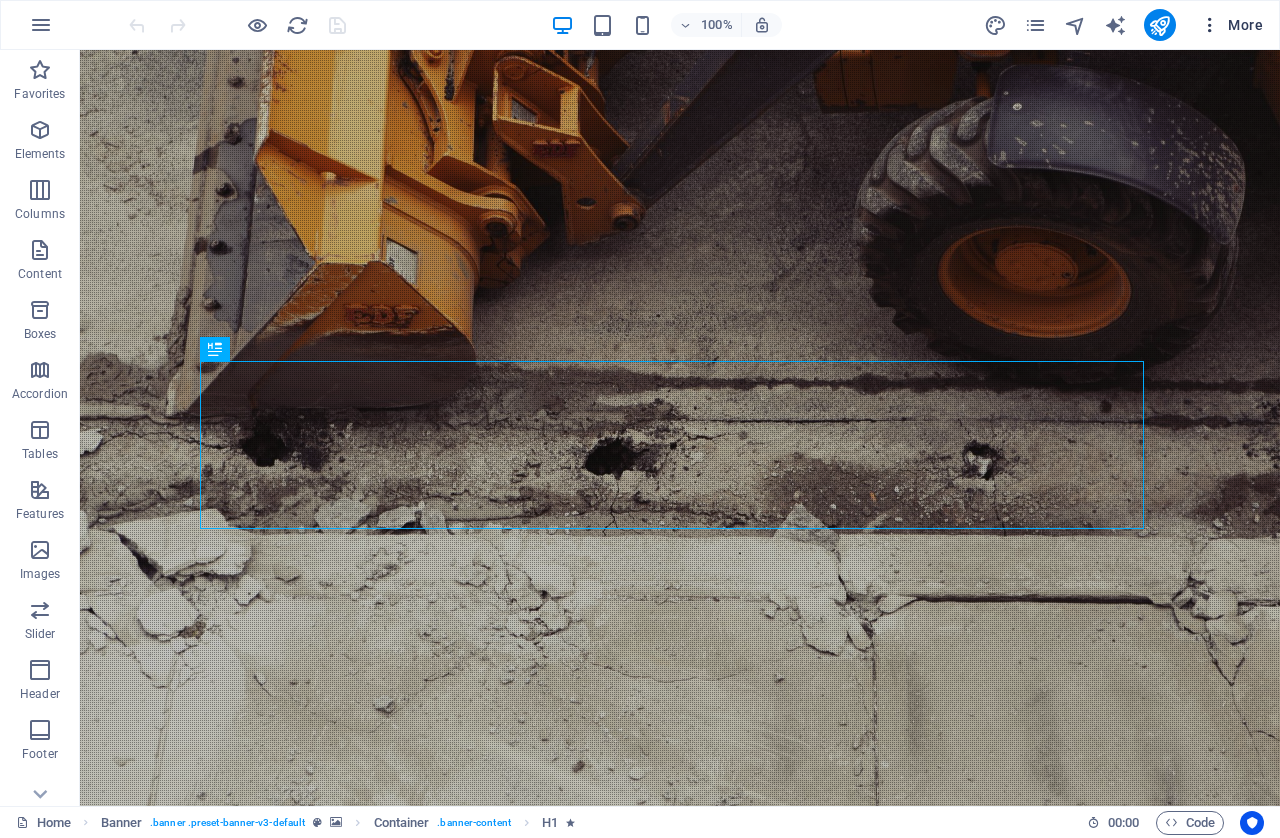 click at bounding box center [1210, 25] 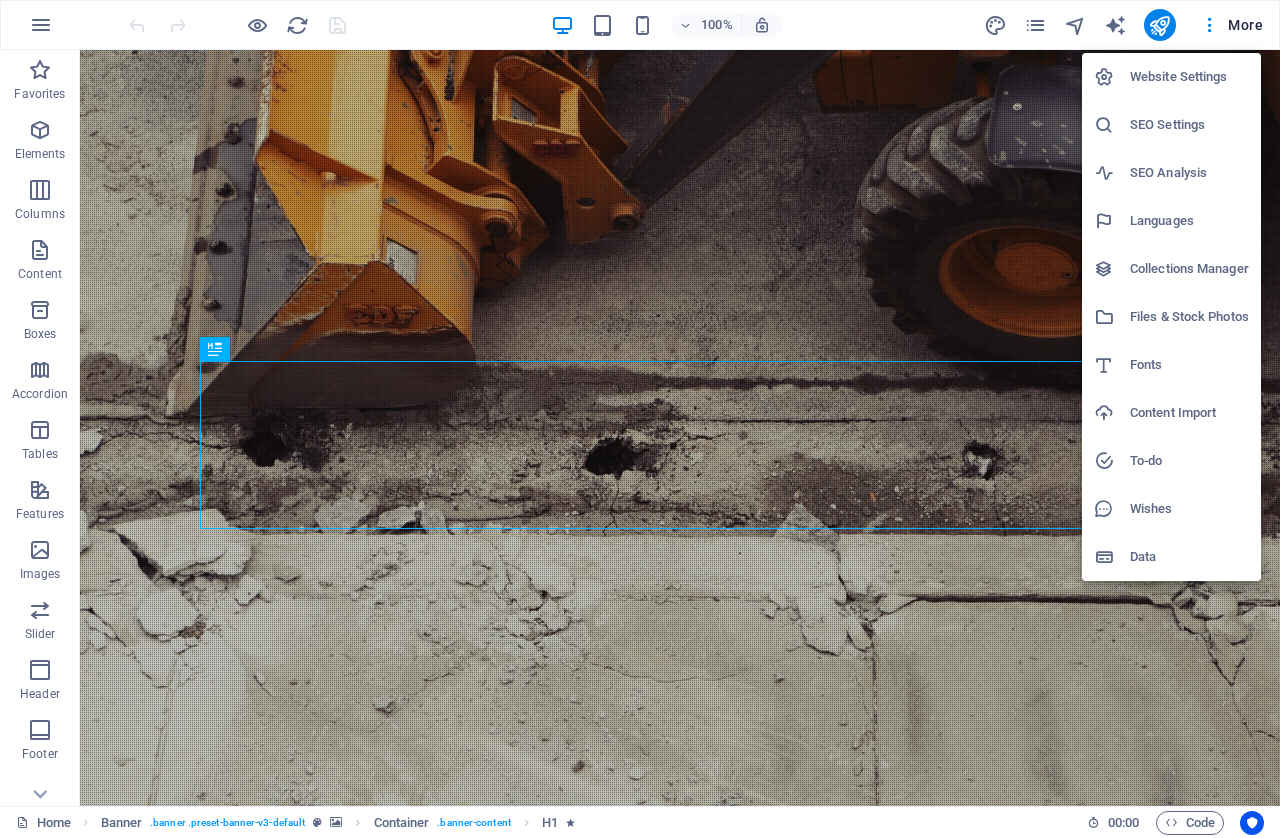click on "Website Settings" at bounding box center [1171, 77] 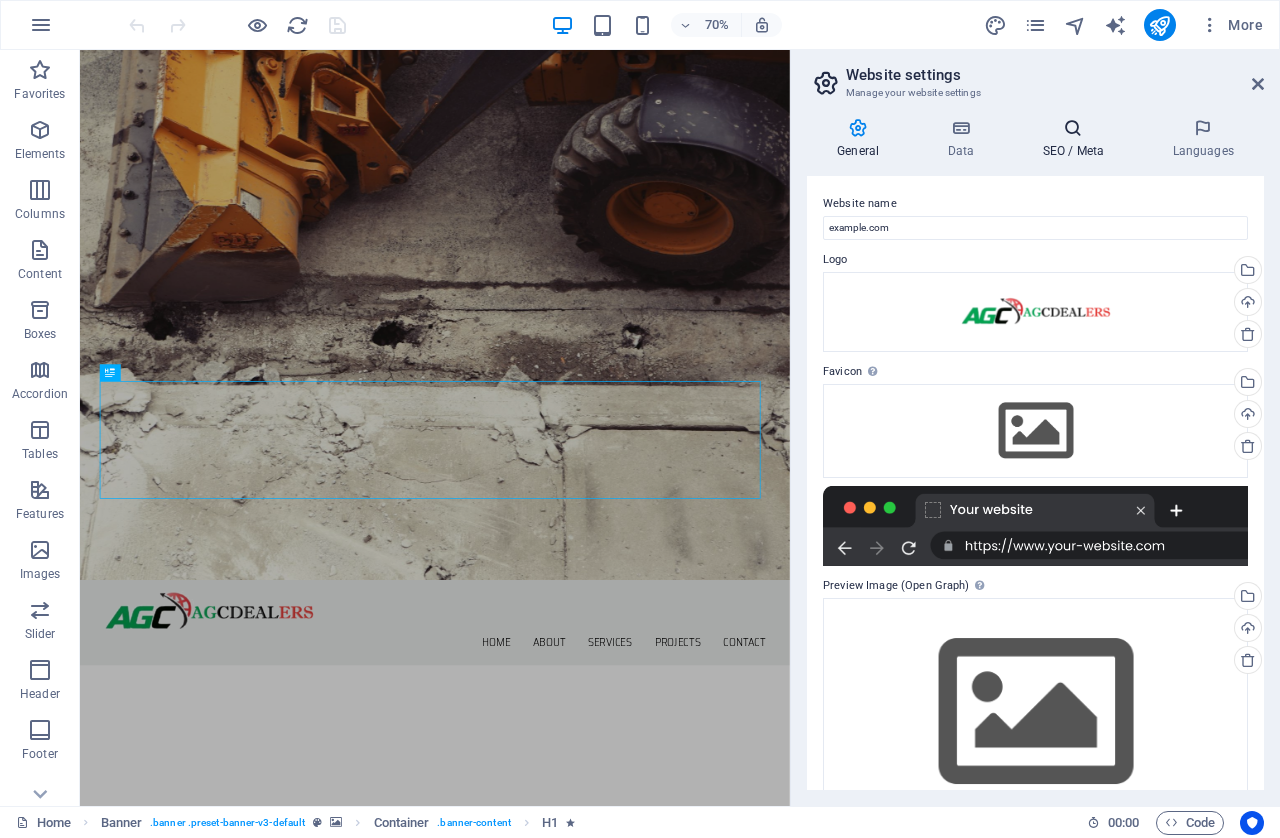 click on "SEO / Meta" at bounding box center [1077, 139] 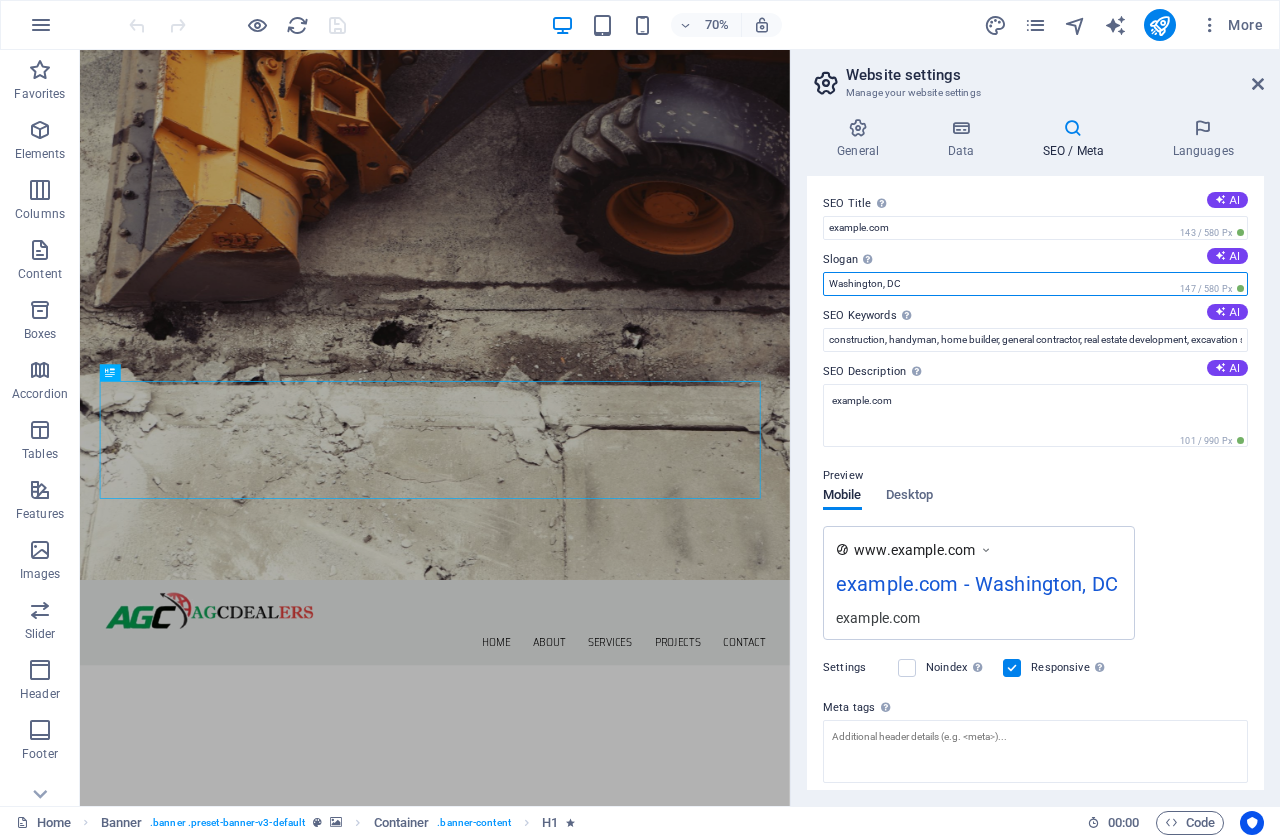 drag, startPoint x: 896, startPoint y: 280, endPoint x: 796, endPoint y: 287, distance: 100.2447 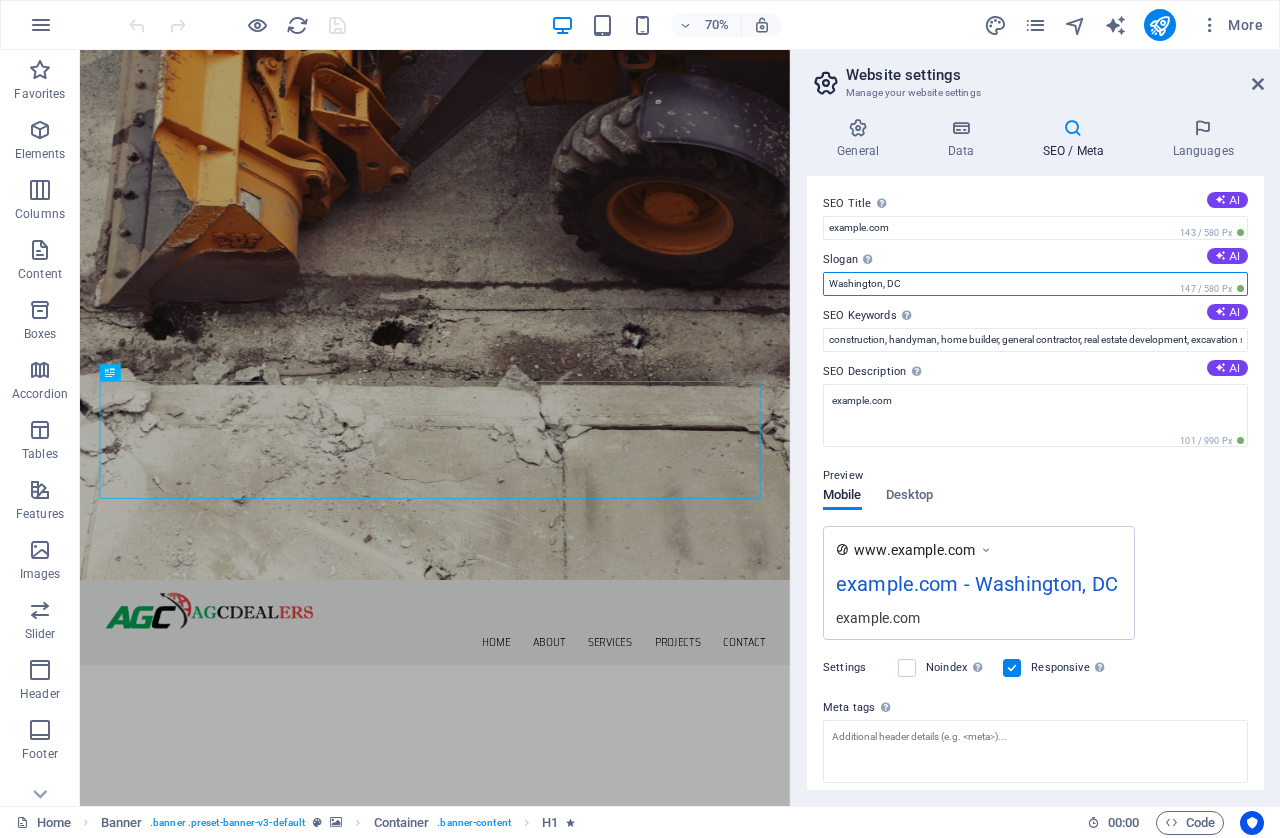 click on "General  Data  SEO / Meta  Languages Website name example.com Logo Drag files here, click to choose files or select files from Files or our free stock photos & videos Select files from the file manager, stock photos, or upload file(s) Select files from the file manager, stock photos, or upload file(s) Upload Favicon Set the favicon of your website here. A favicon is a small icon shown in the browser tab next to your website title. It helps visitors identify your website. Drag files here, click to choose files or select files from Files or our free stock photos & videos Select files from the file manager, stock photos, or upload file(s) Select files from the file manager, stock photos, or upload file(s) Upload Preview Image (Open Graph) This image will be shown when the website is shared on social networks Drag files here, click to choose files or select files from Files or our free stock photos & videos Select files from the file manager, stock photos, or upload file(s) Select files from the file manager, stock photos, or upload file(s) Upload Contact data for this website. This can be used everywhere on the website and will update automatically. Company example.com First name [FIRST] Last name [LAST] AI" at bounding box center (1035, 454) 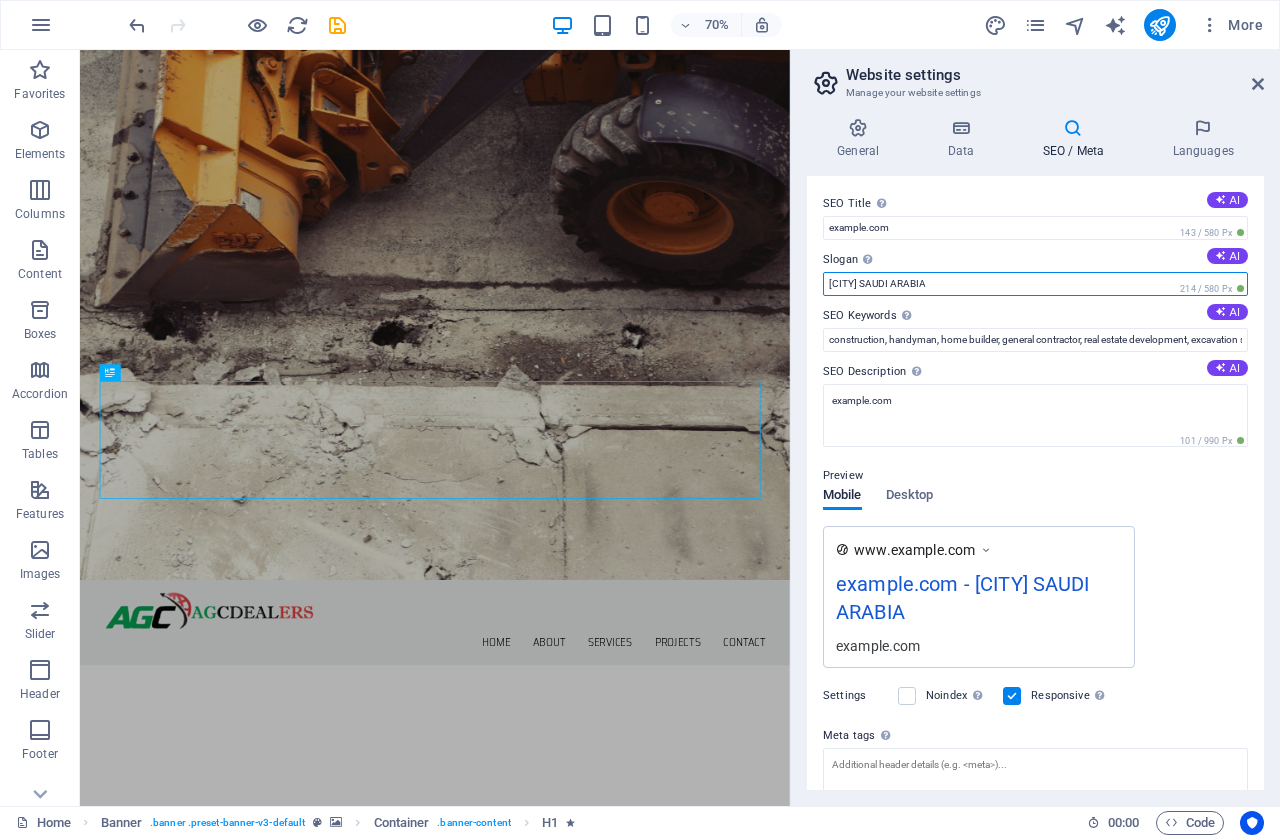 type on "[CITY] SAUDI ARABIA" 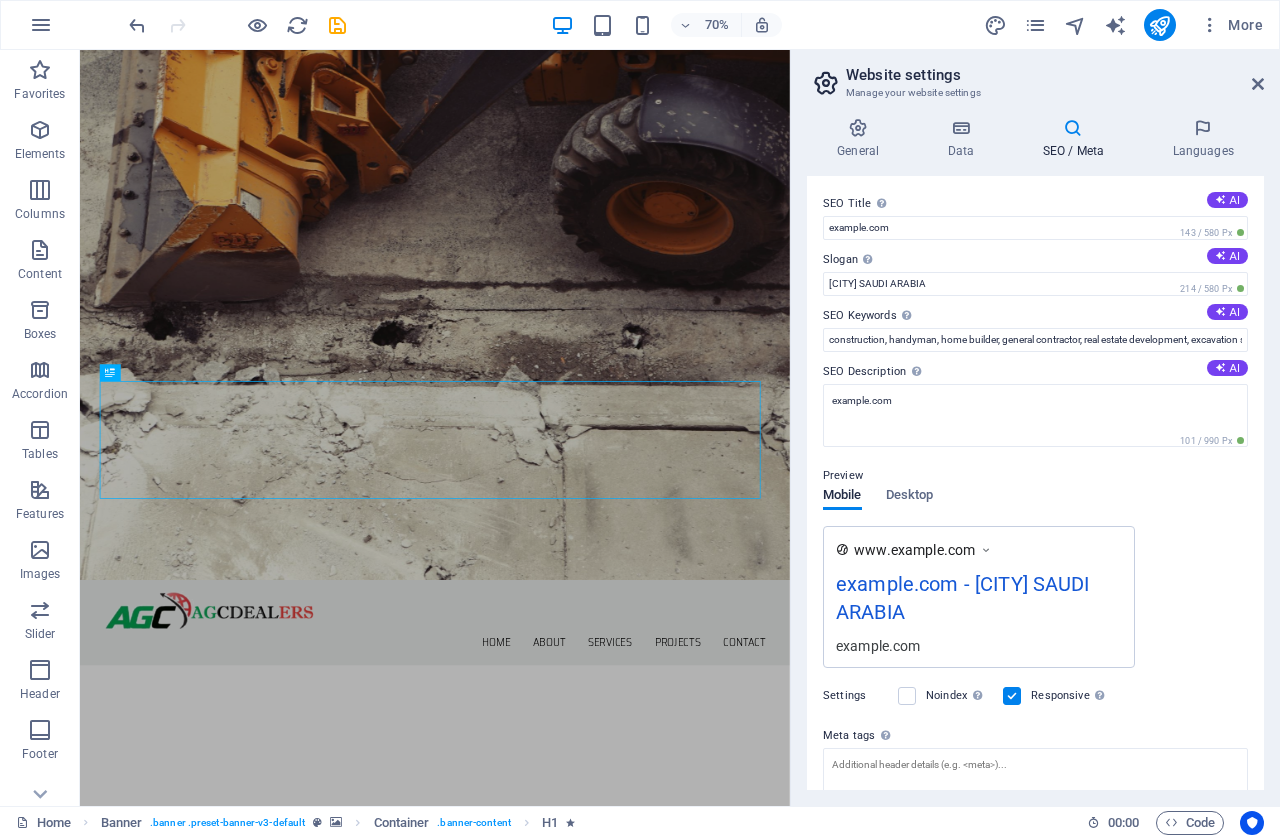 click on "Preview" at bounding box center (1035, 476) 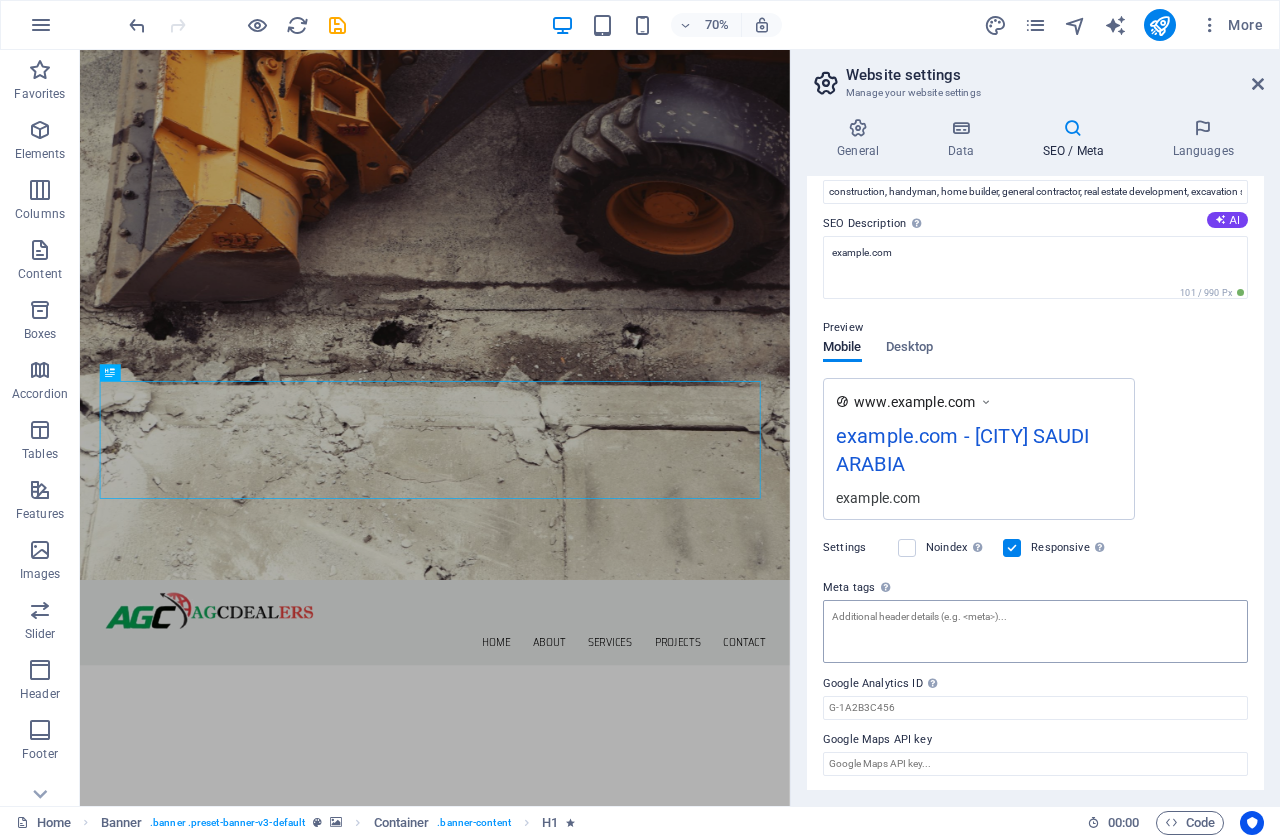 scroll, scrollTop: 0, scrollLeft: 0, axis: both 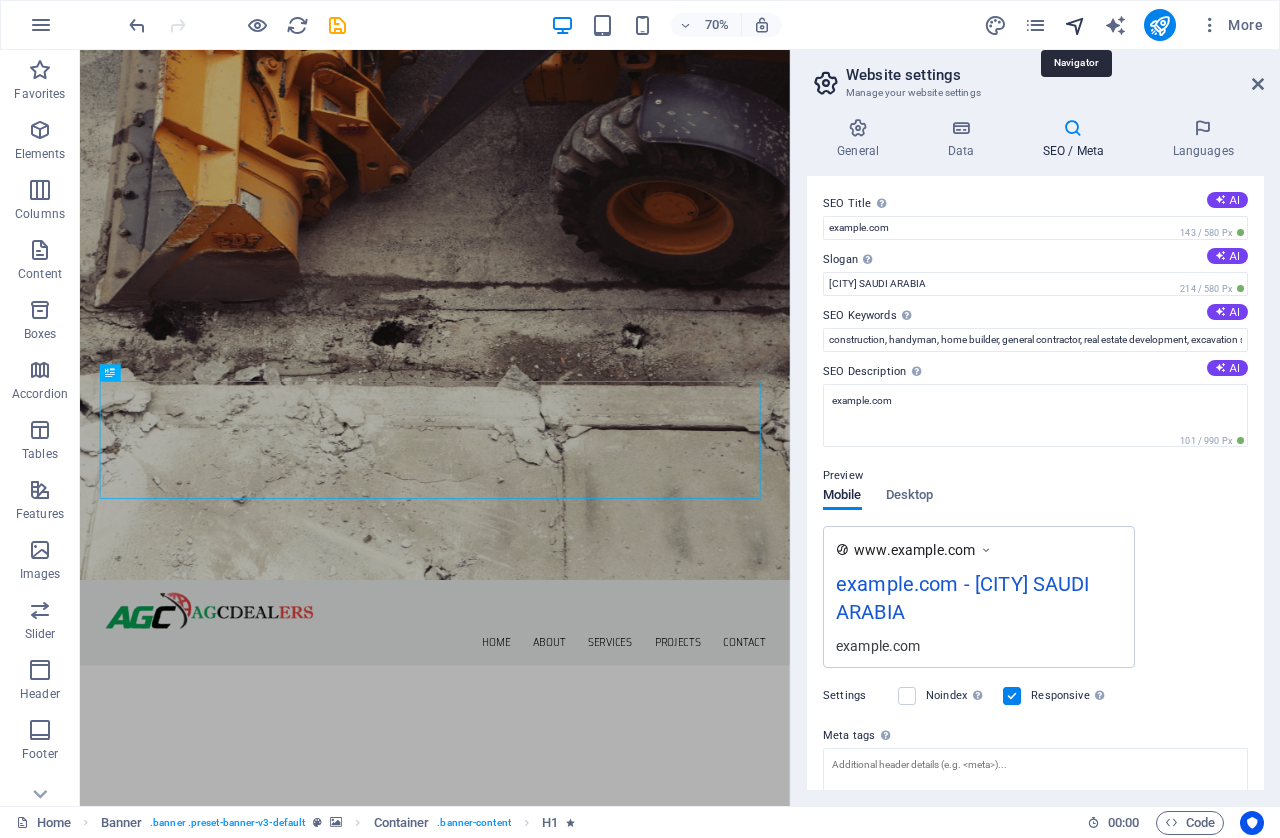 click at bounding box center (1075, 25) 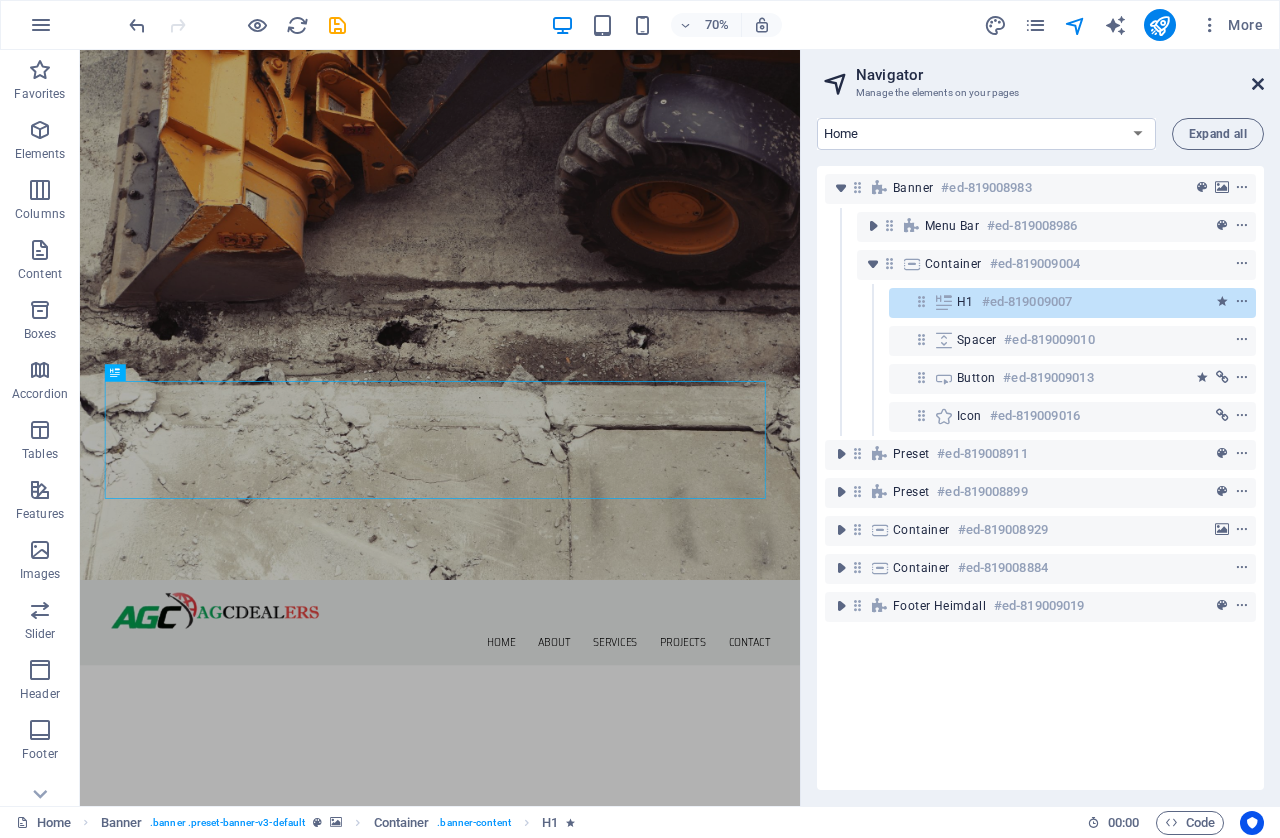 click at bounding box center [1258, 84] 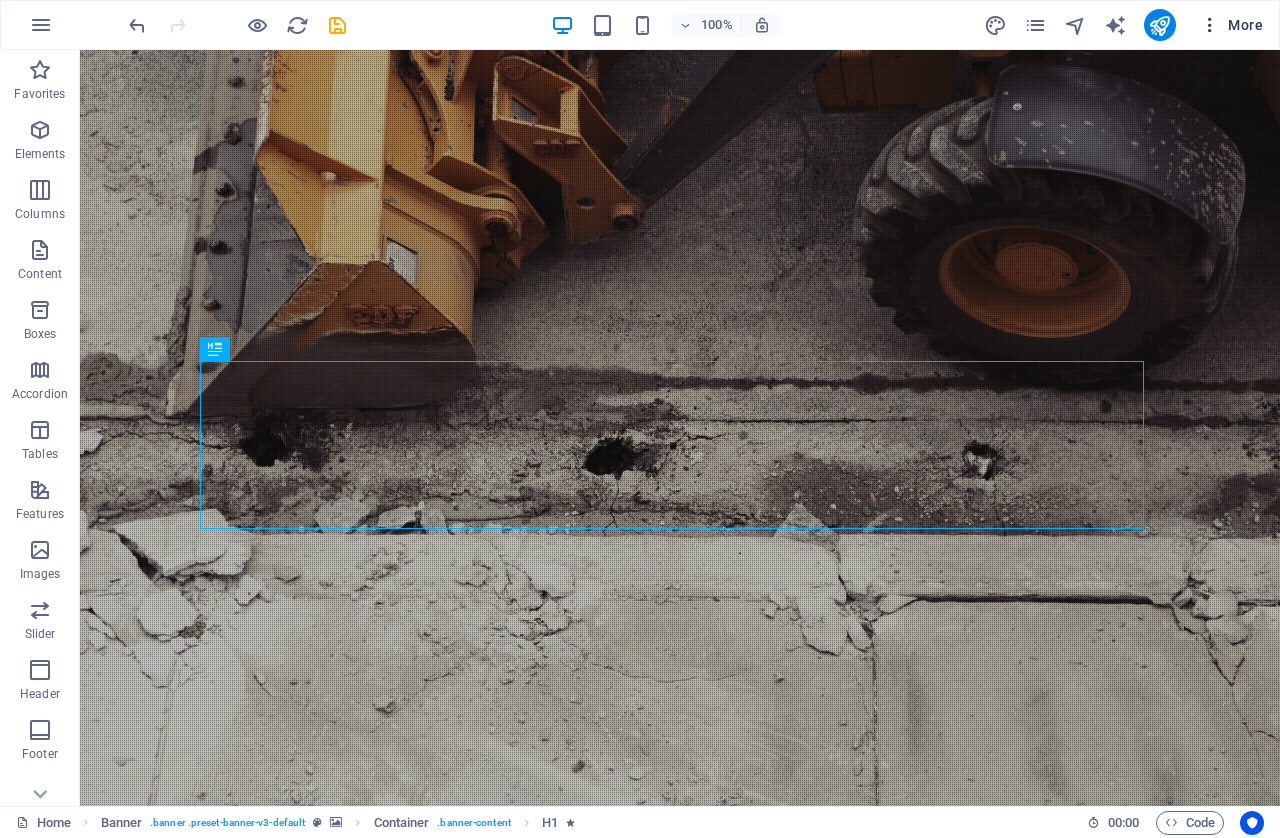 click at bounding box center (1210, 25) 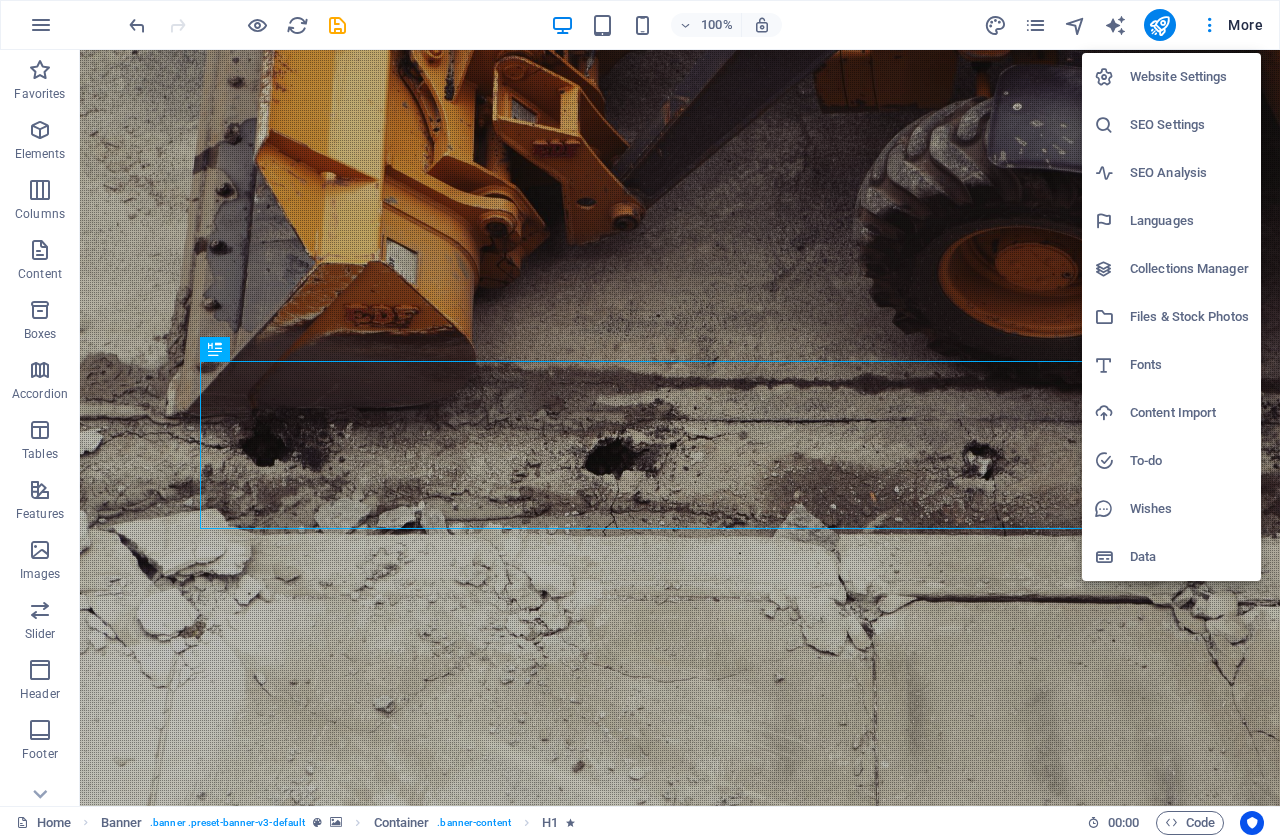 click at bounding box center (640, 419) 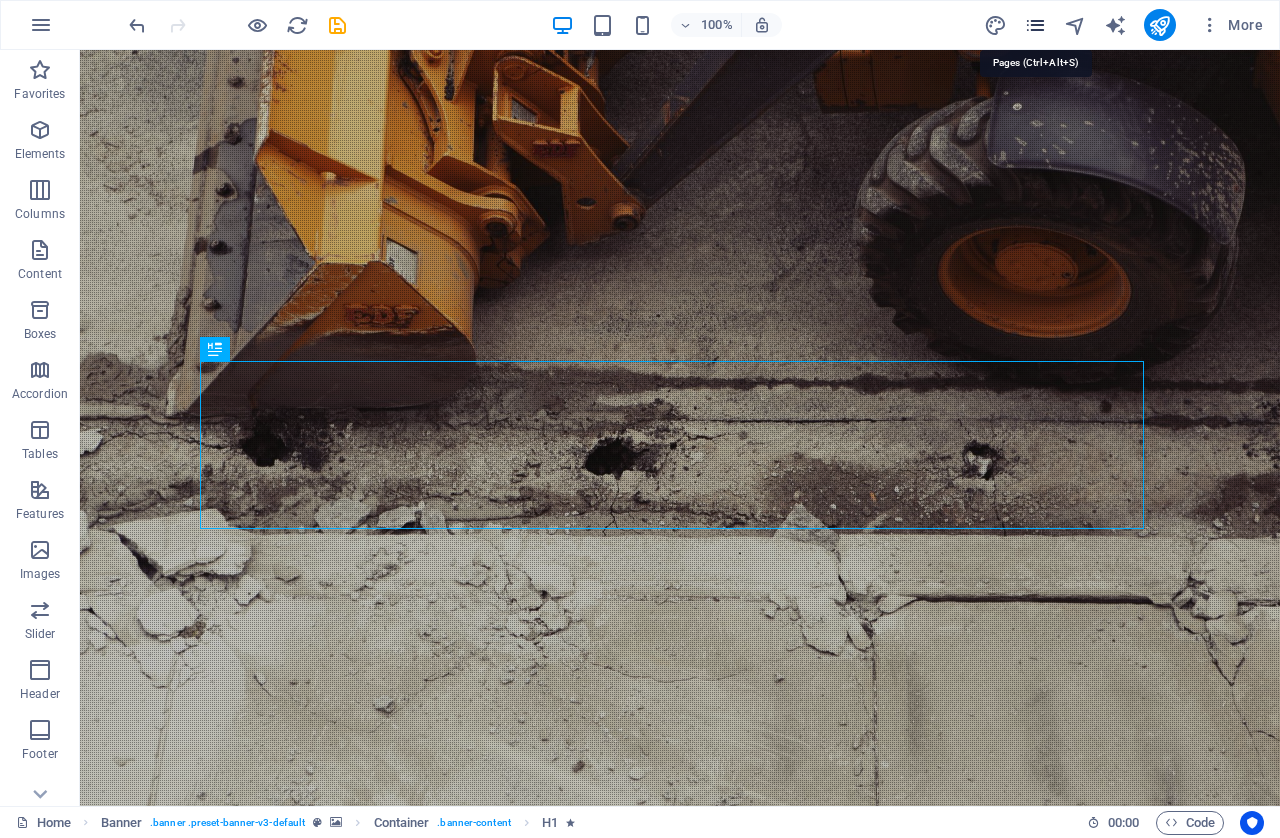 click at bounding box center (1035, 25) 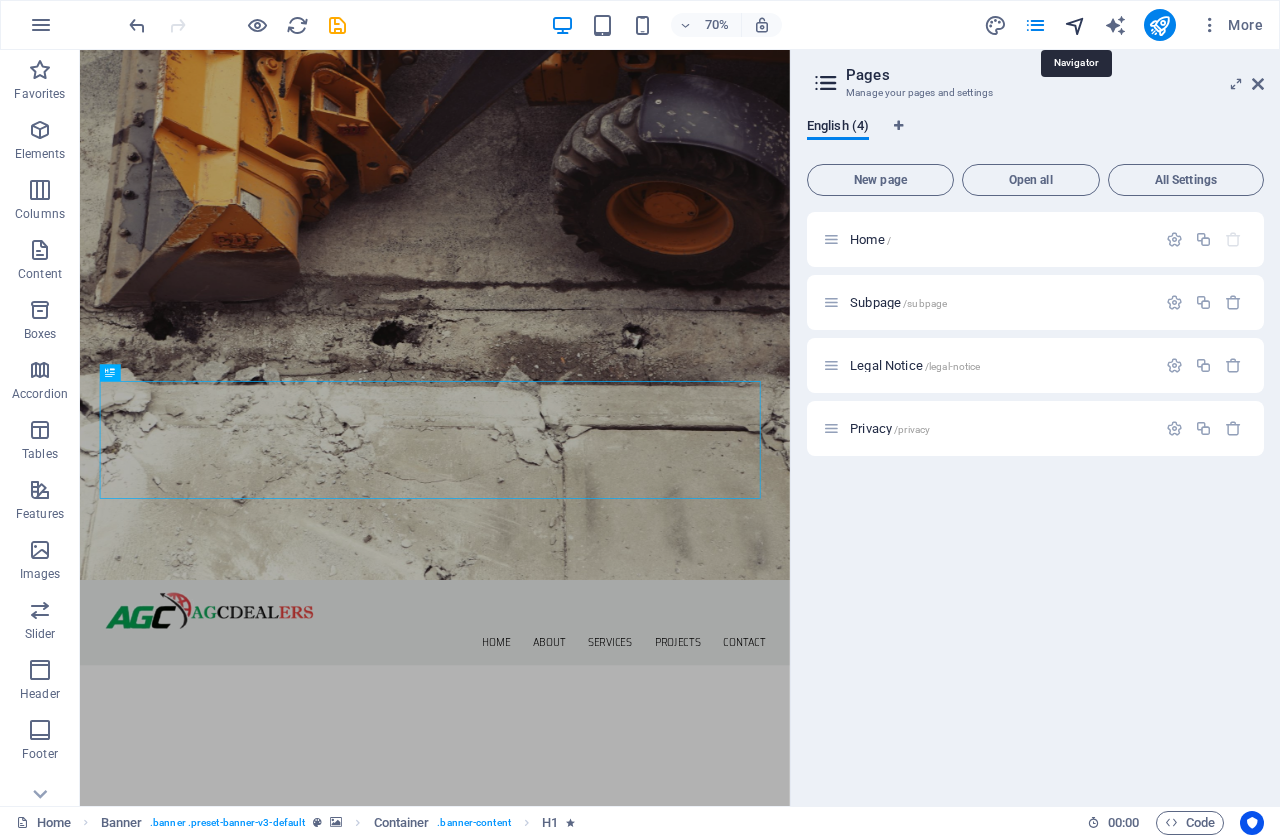click at bounding box center [1075, 25] 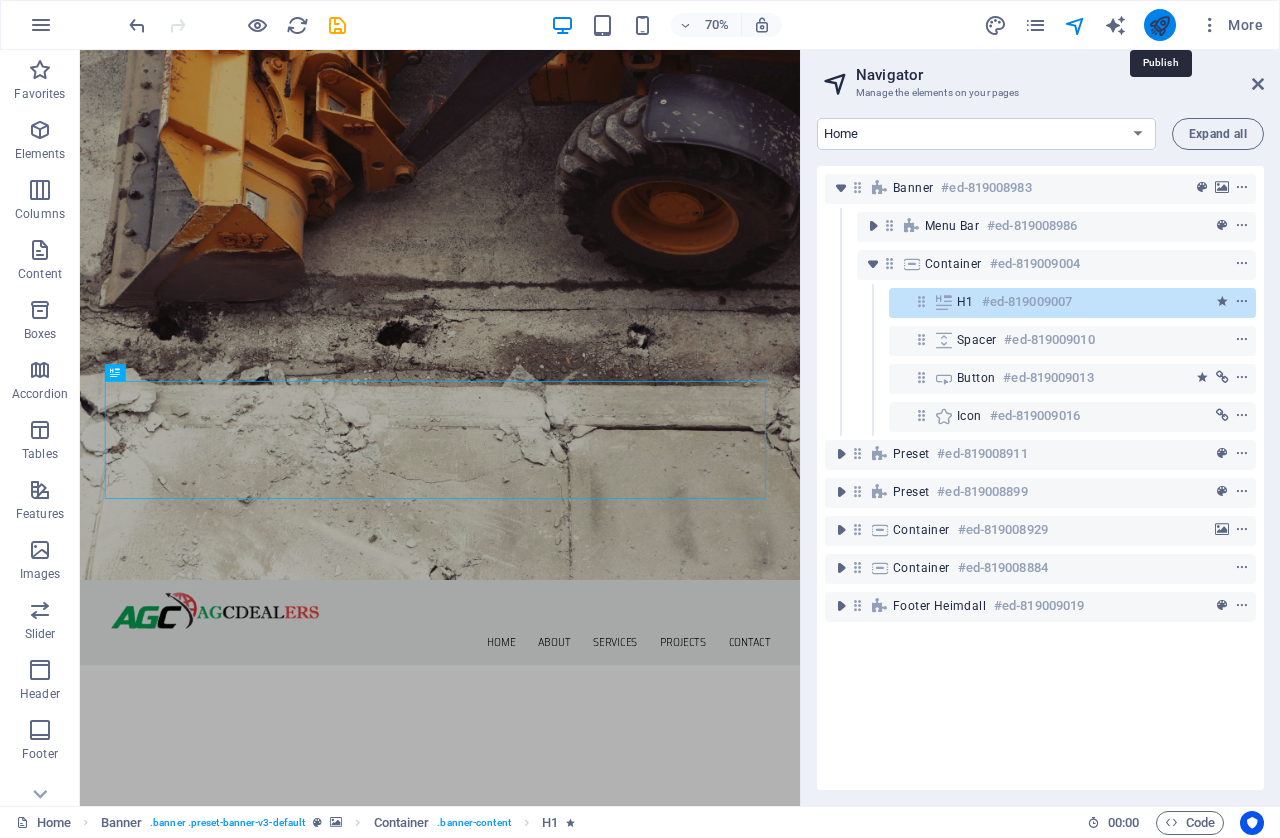 click at bounding box center [1159, 25] 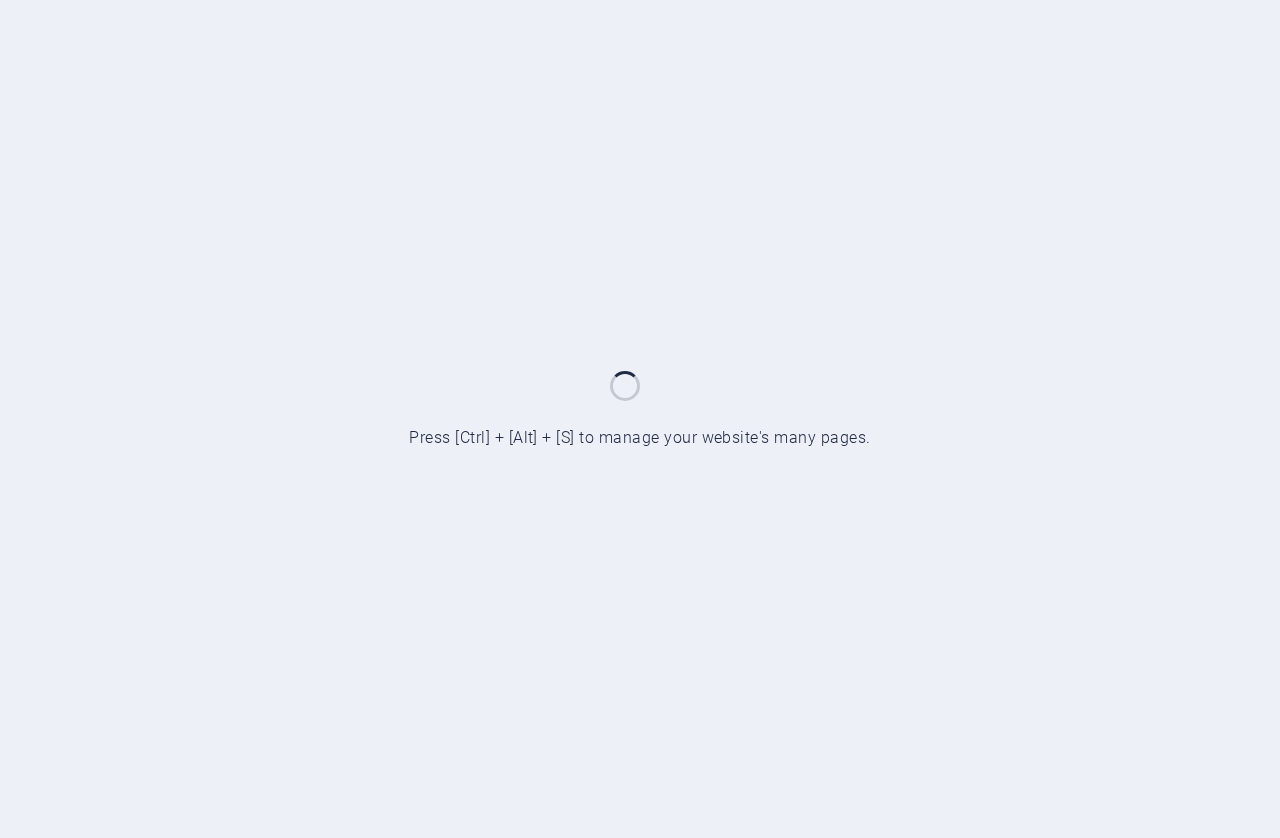 scroll, scrollTop: 0, scrollLeft: 0, axis: both 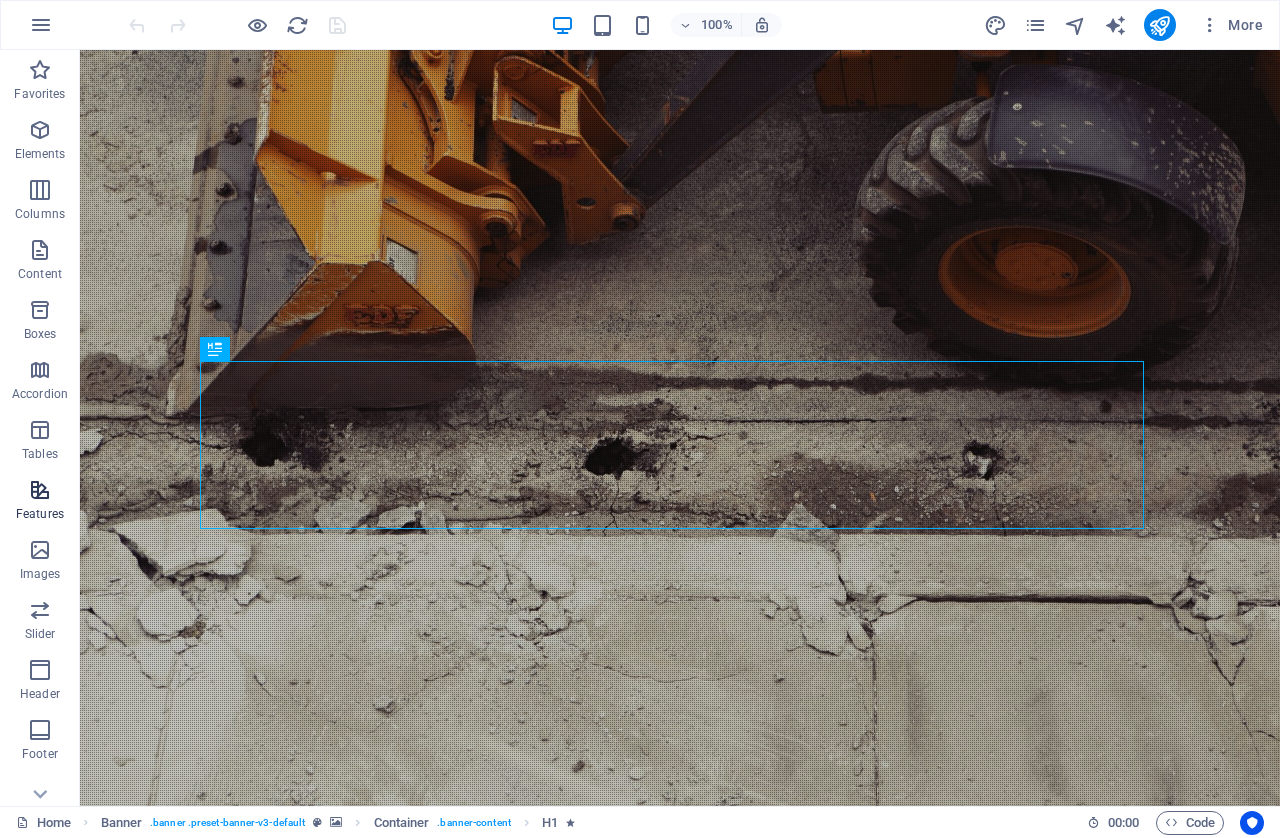 click at bounding box center [40, 490] 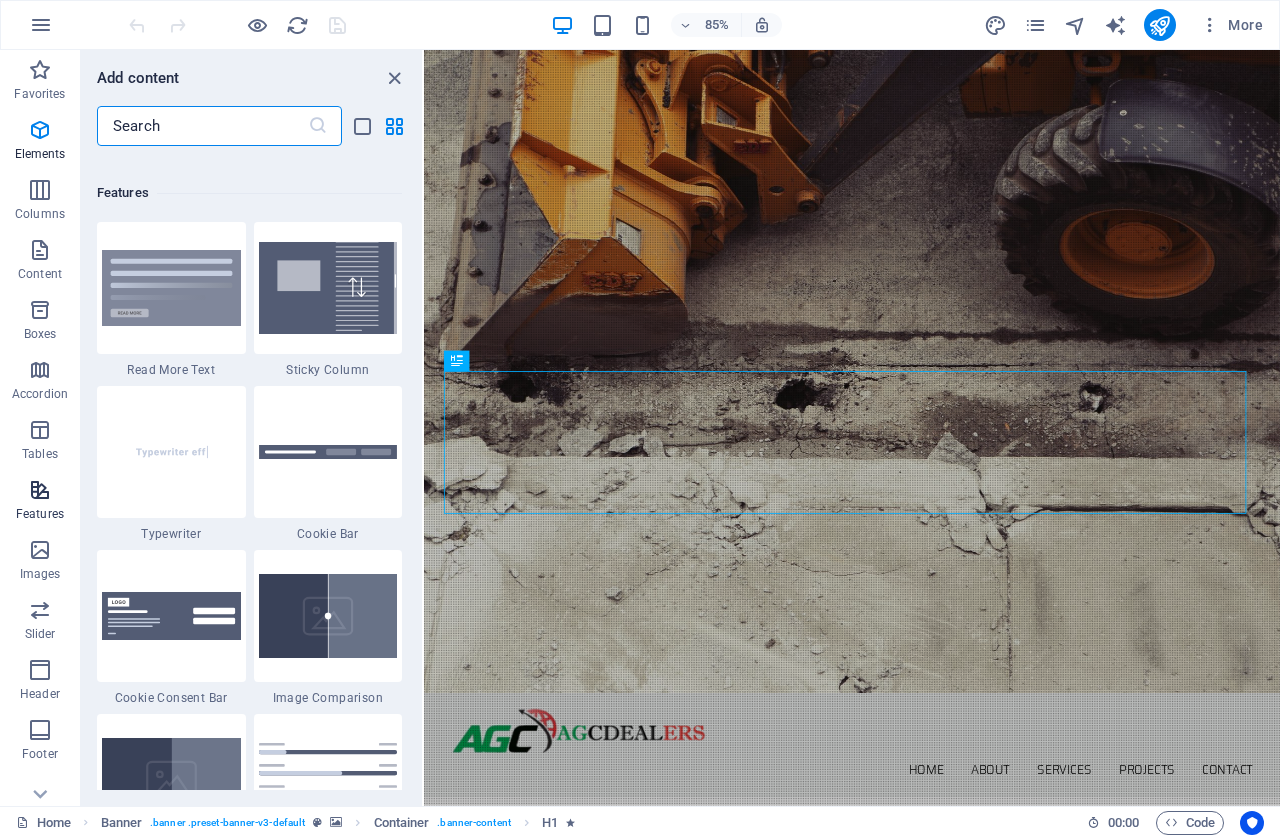 scroll, scrollTop: 7795, scrollLeft: 0, axis: vertical 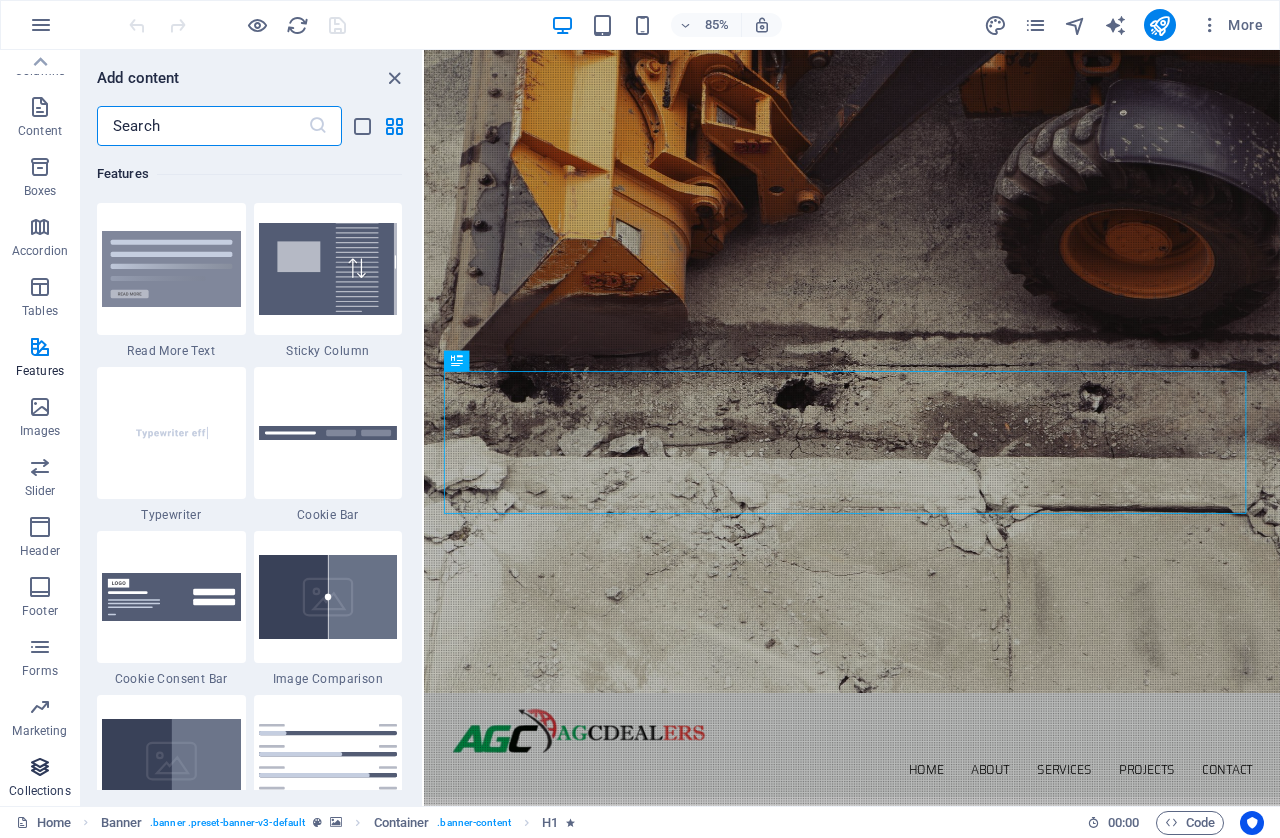 click at bounding box center (40, 767) 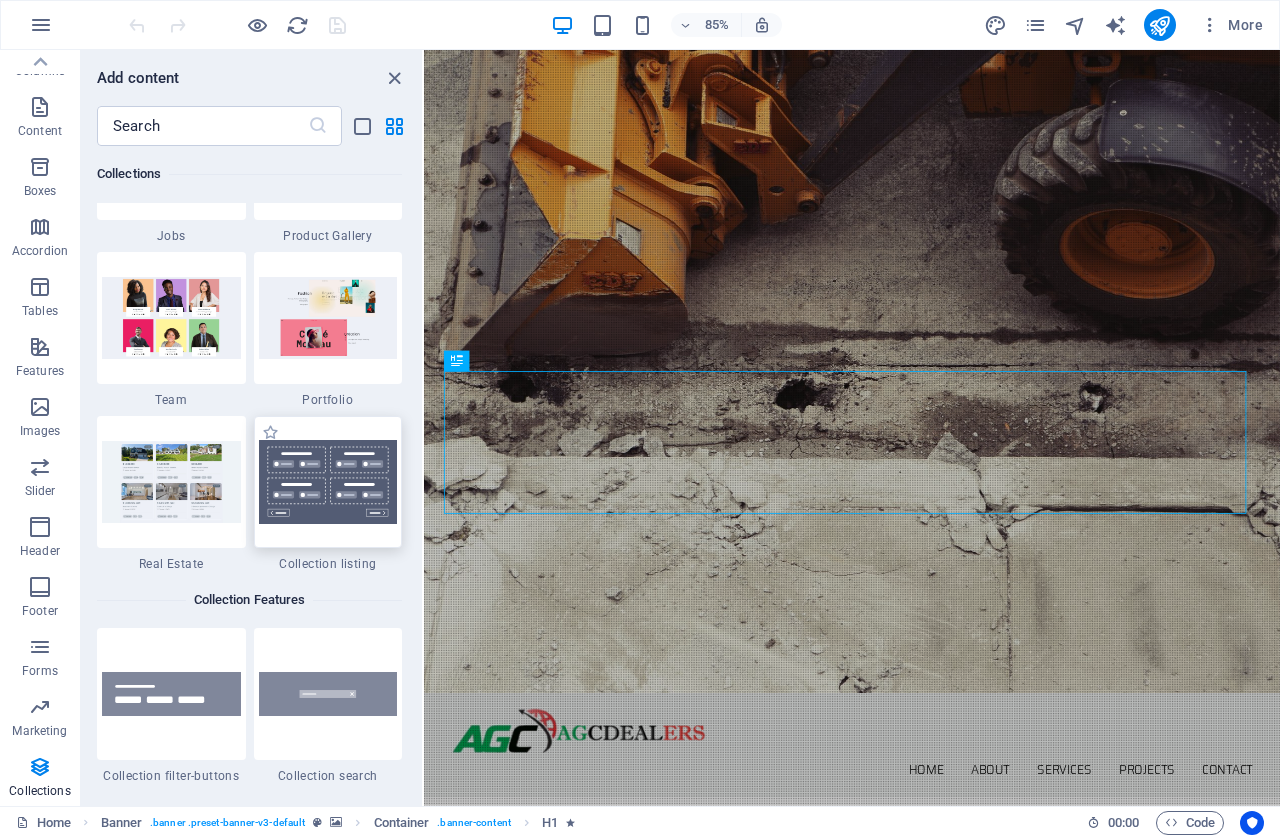 scroll, scrollTop: 18706, scrollLeft: 0, axis: vertical 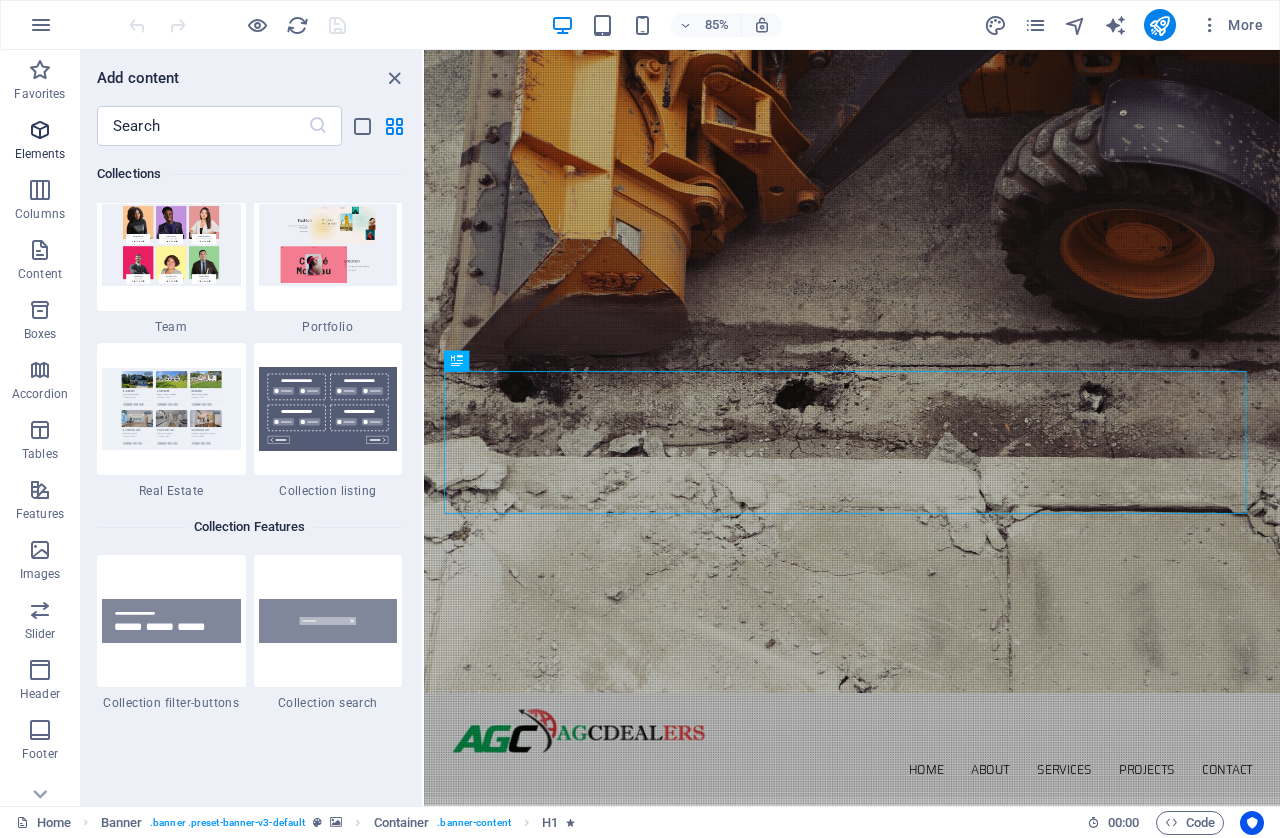 click at bounding box center (40, 130) 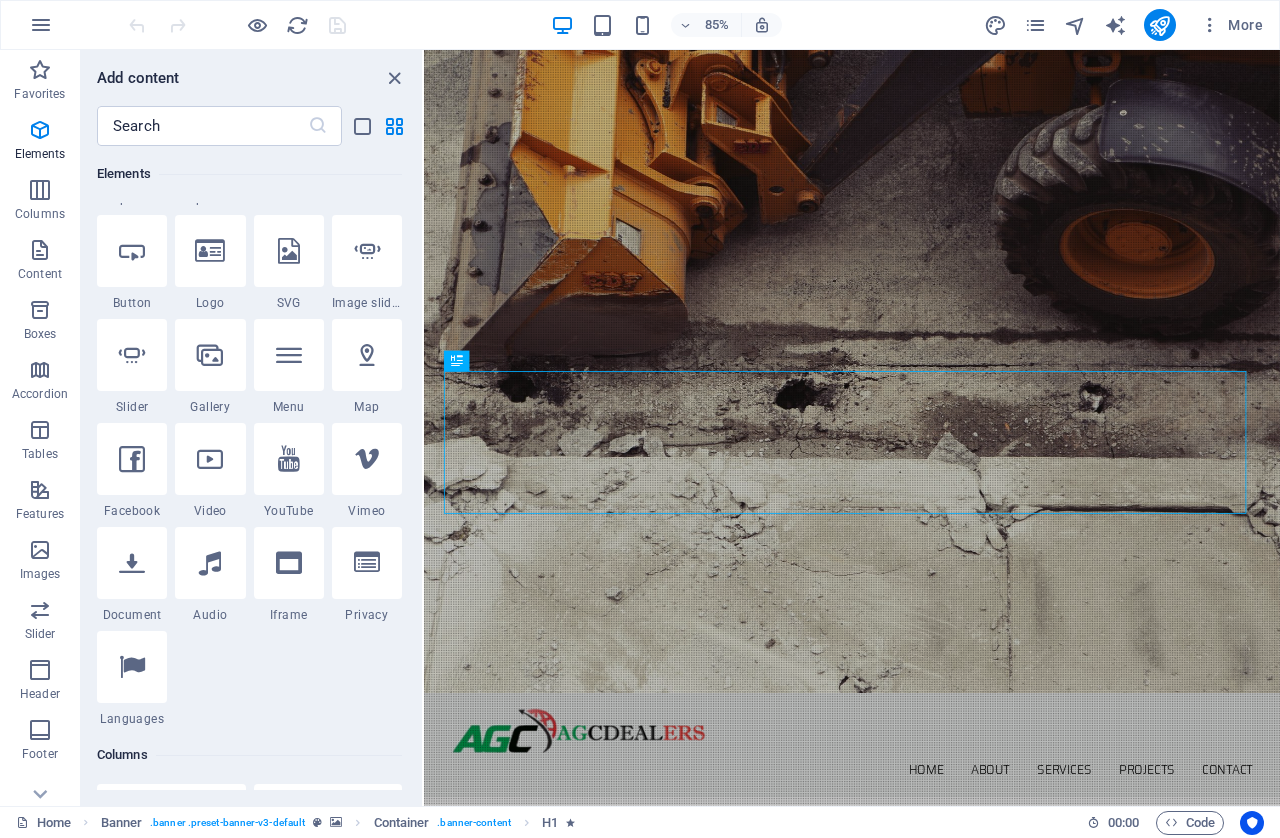 scroll, scrollTop: 413, scrollLeft: 0, axis: vertical 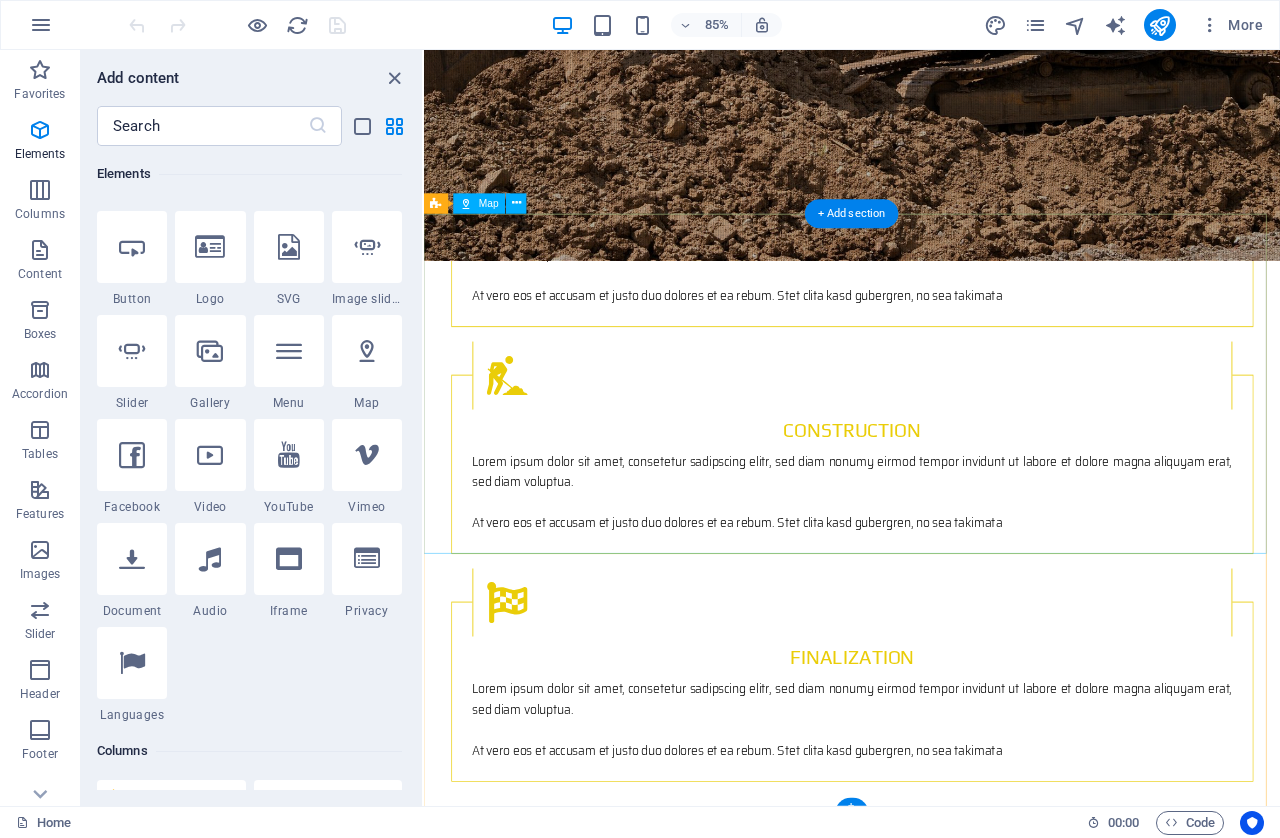 click on "← Move left → Move right ↑ Move up ↓ Move down + Zoom in - Zoom out Home Jump left by 75% End Jump right by 75% Page Up Jump up by 75% Page Down Jump down by 75% Map Terrain Satellite Labels Keyboard shortcuts Map Data Map data ©2025 Google Map data ©2025 Google 200 m  Click to toggle between metric and imperial units Terms Report a map error" at bounding box center [927, 2049] 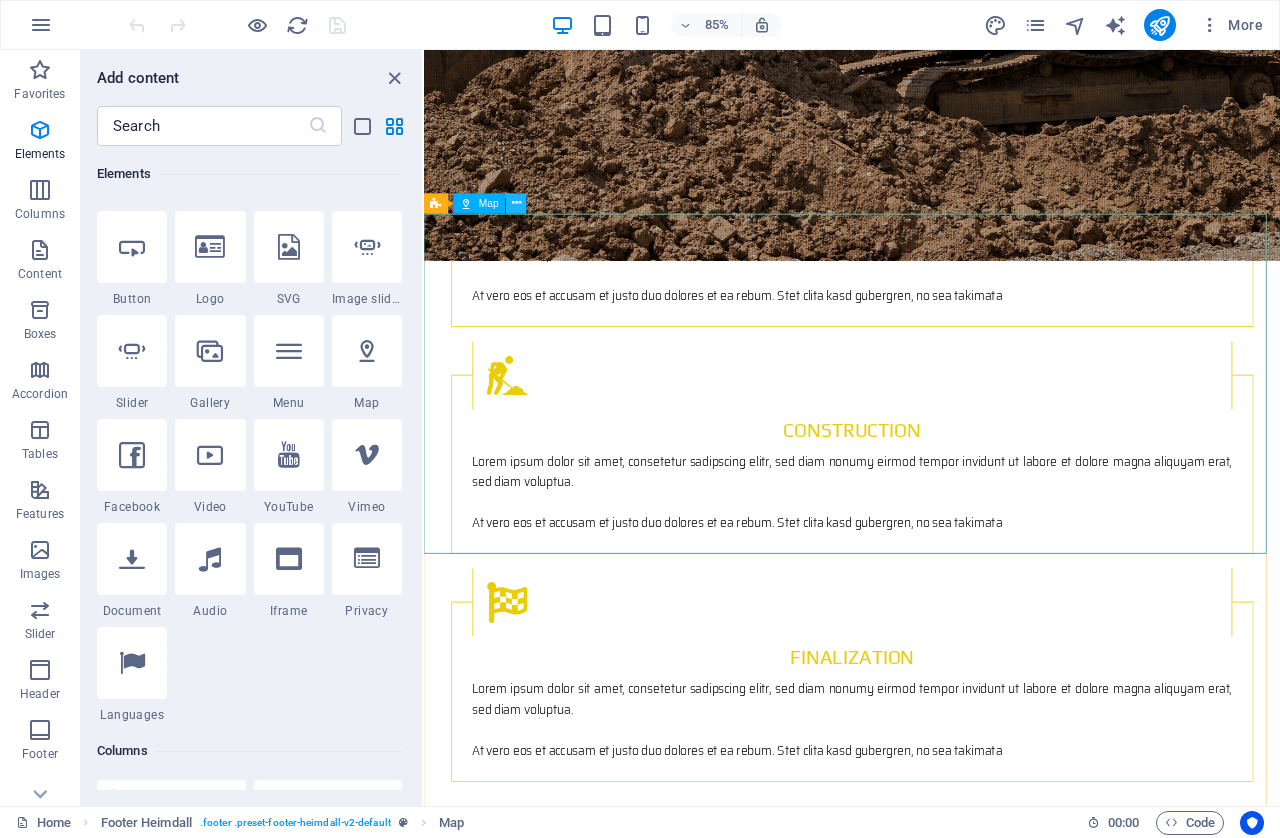 click at bounding box center (517, 203) 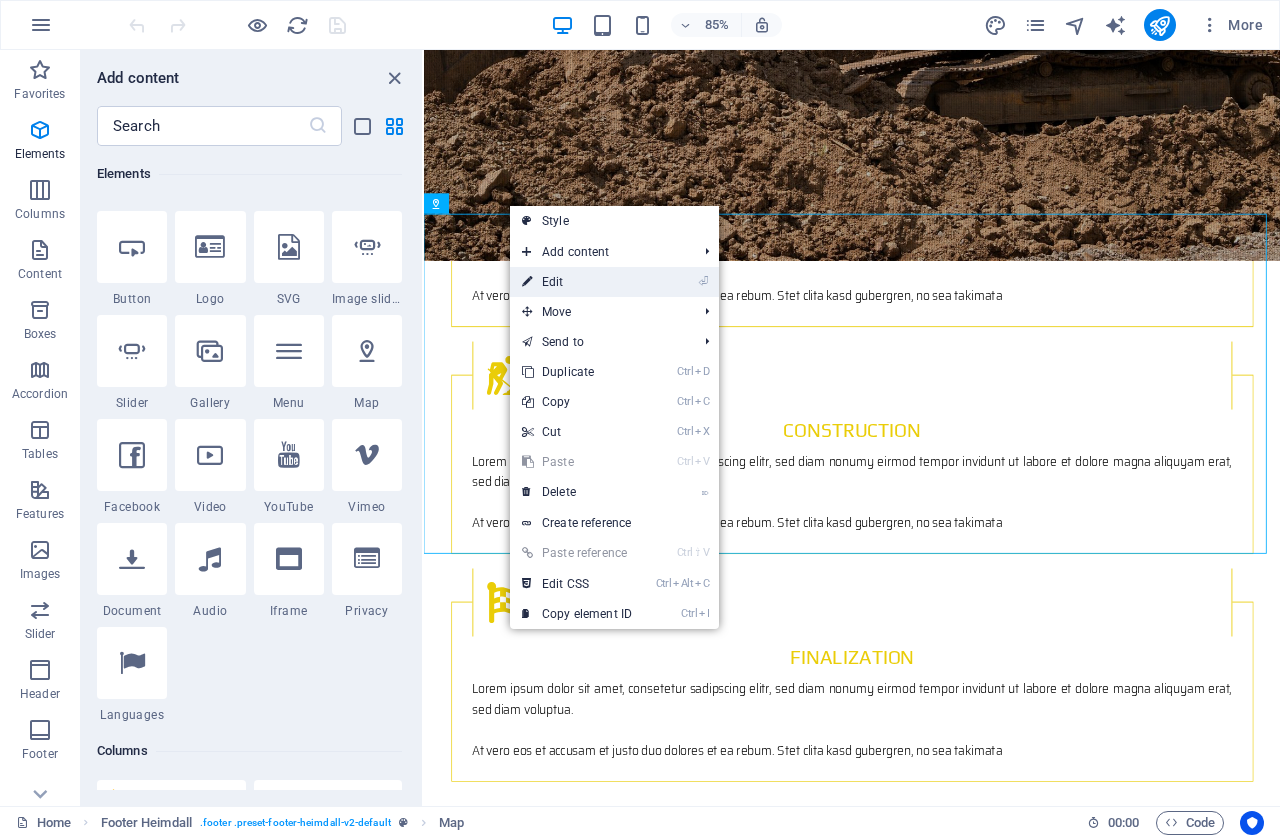 click on "⏎  Edit" at bounding box center [577, 282] 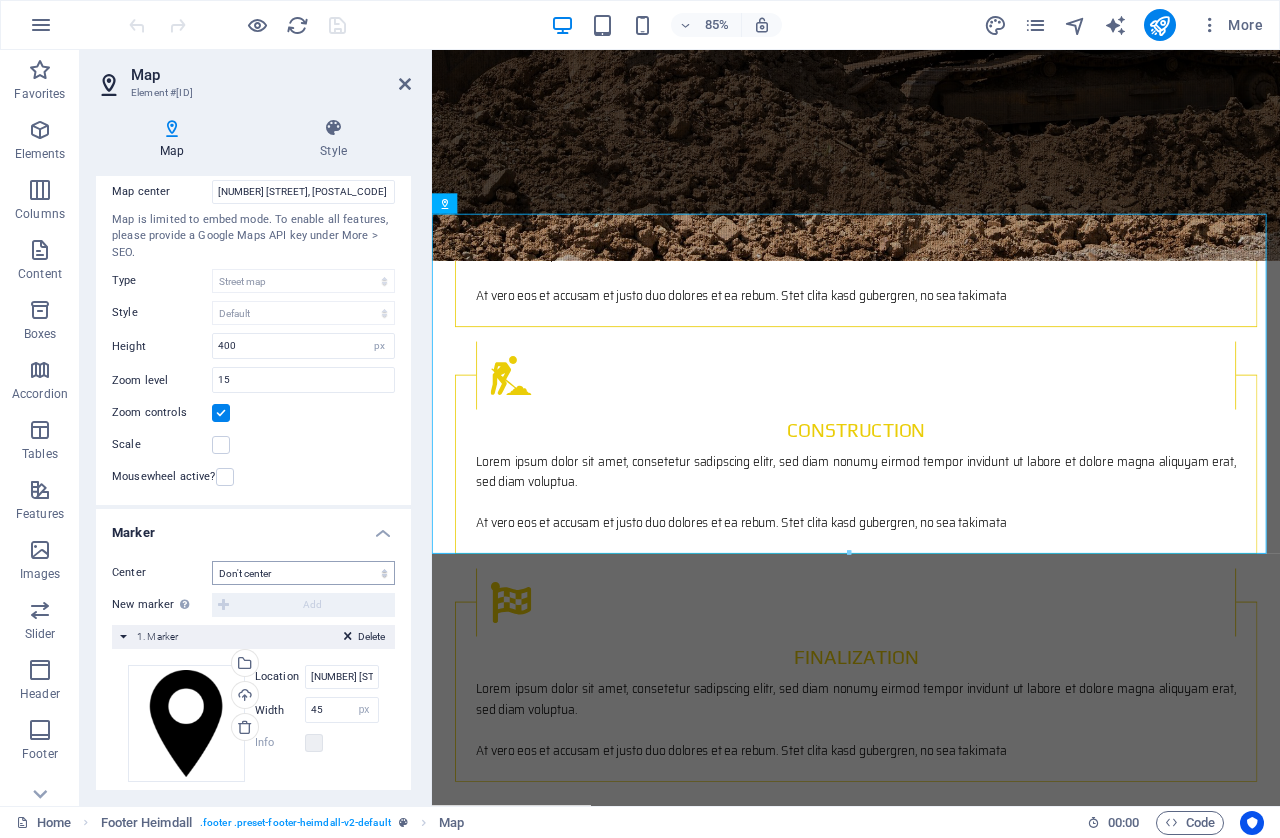 scroll, scrollTop: 68, scrollLeft: 0, axis: vertical 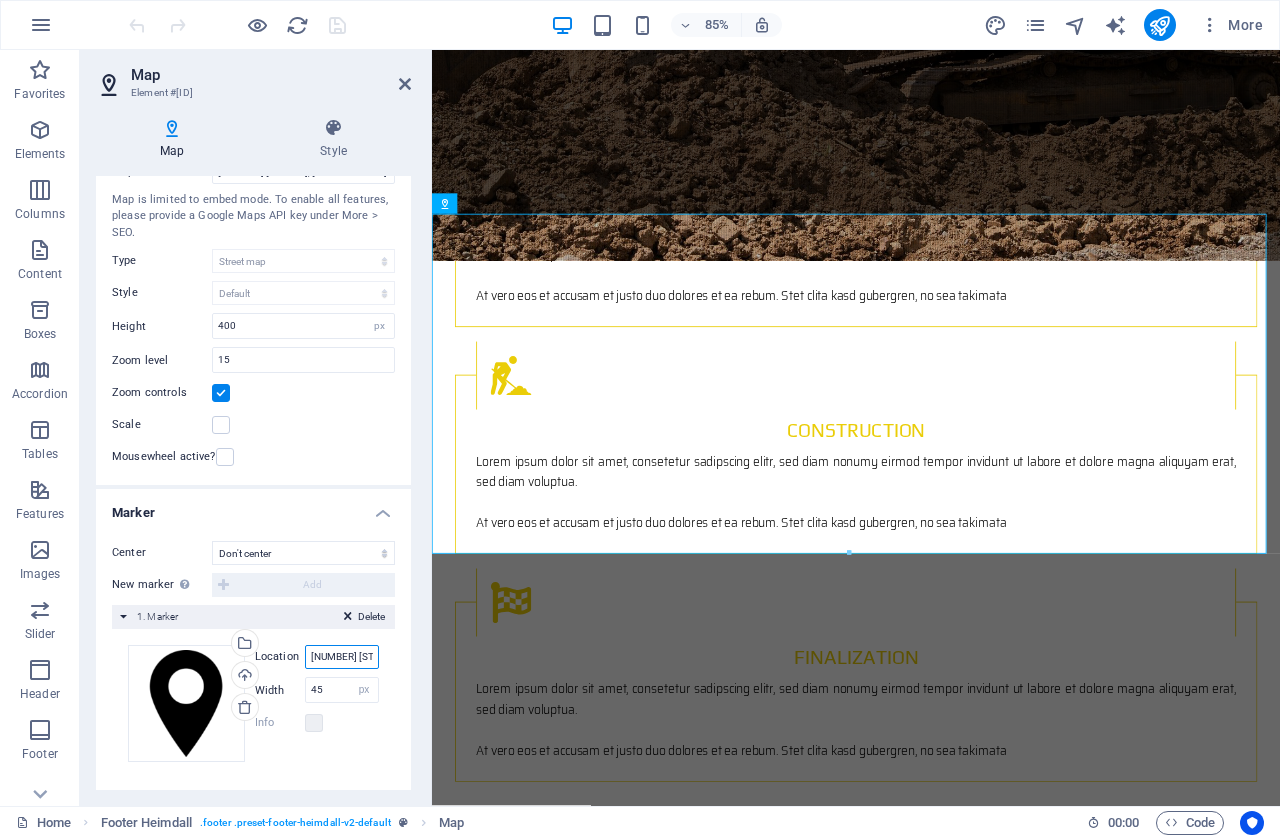 click on "401 F St NW, 20001 Washington, DC" at bounding box center (342, 657) 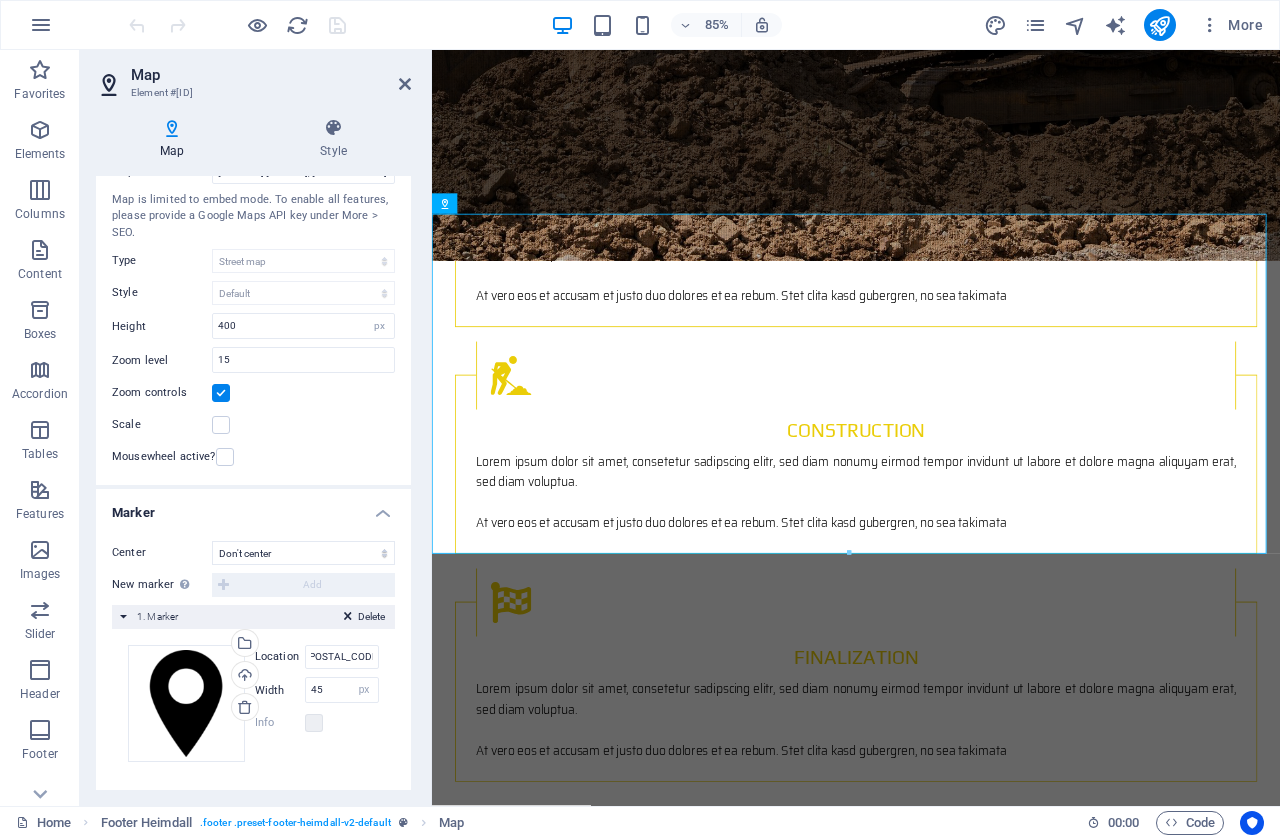 scroll, scrollTop: 0, scrollLeft: 0, axis: both 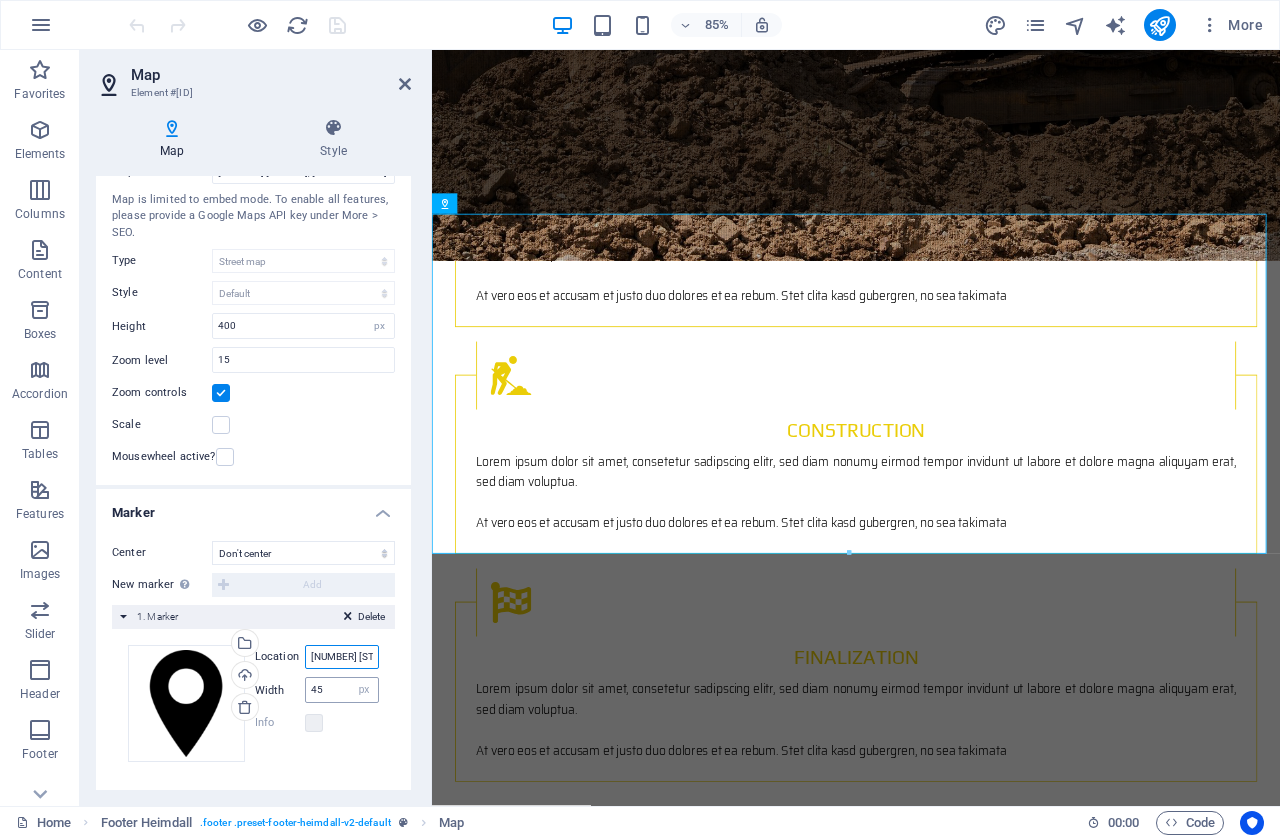 paste on "مكتب، شارع تويوتا, Al Jubail 35539" 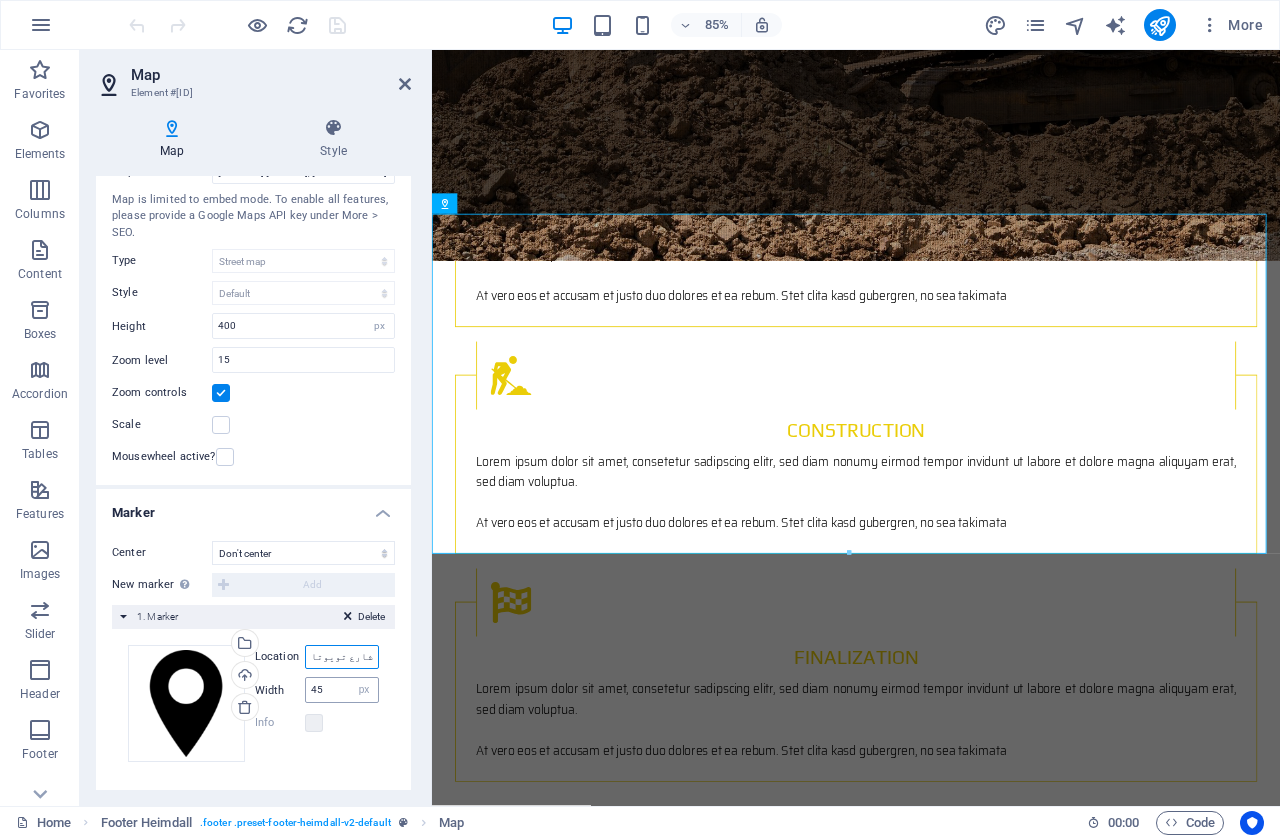scroll, scrollTop: 0, scrollLeft: 74, axis: horizontal 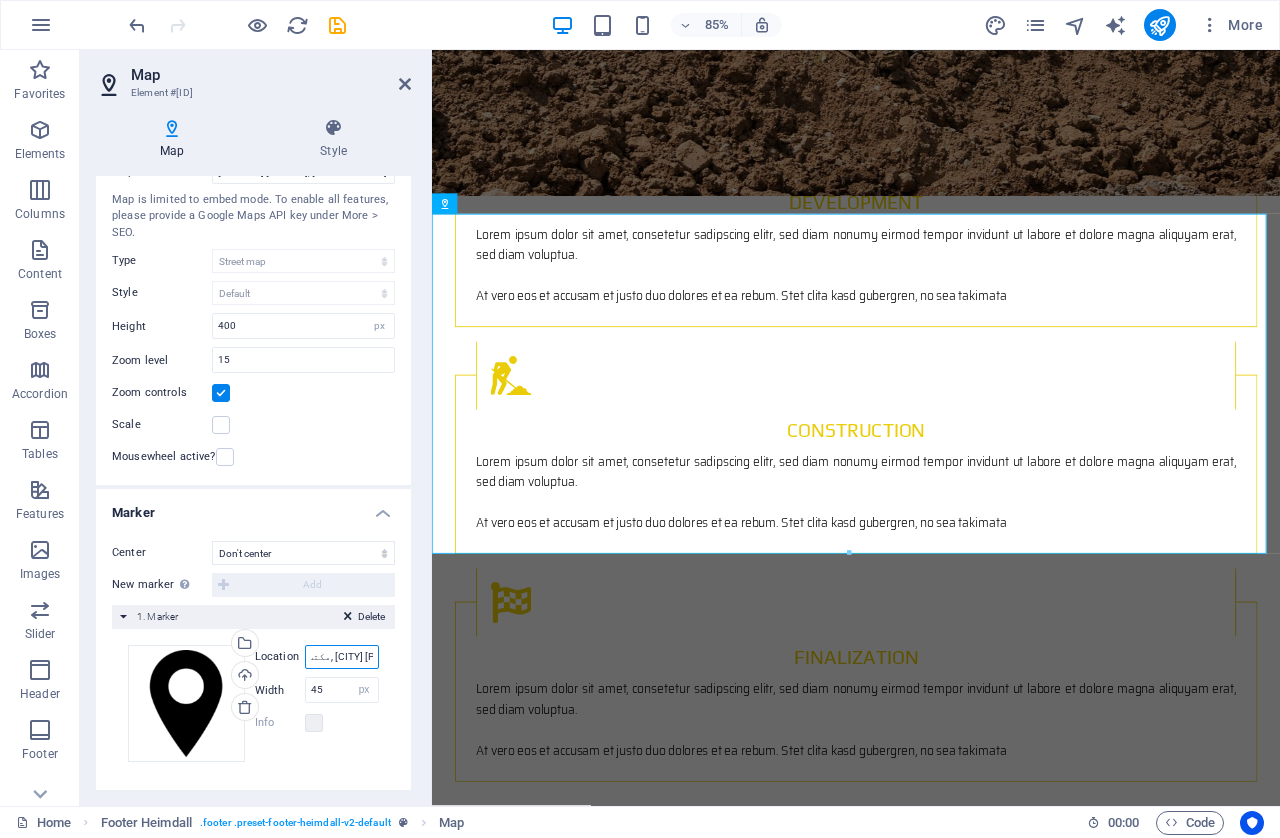 type on "مكتب، شارع تويوتا, Al Jubail 35539" 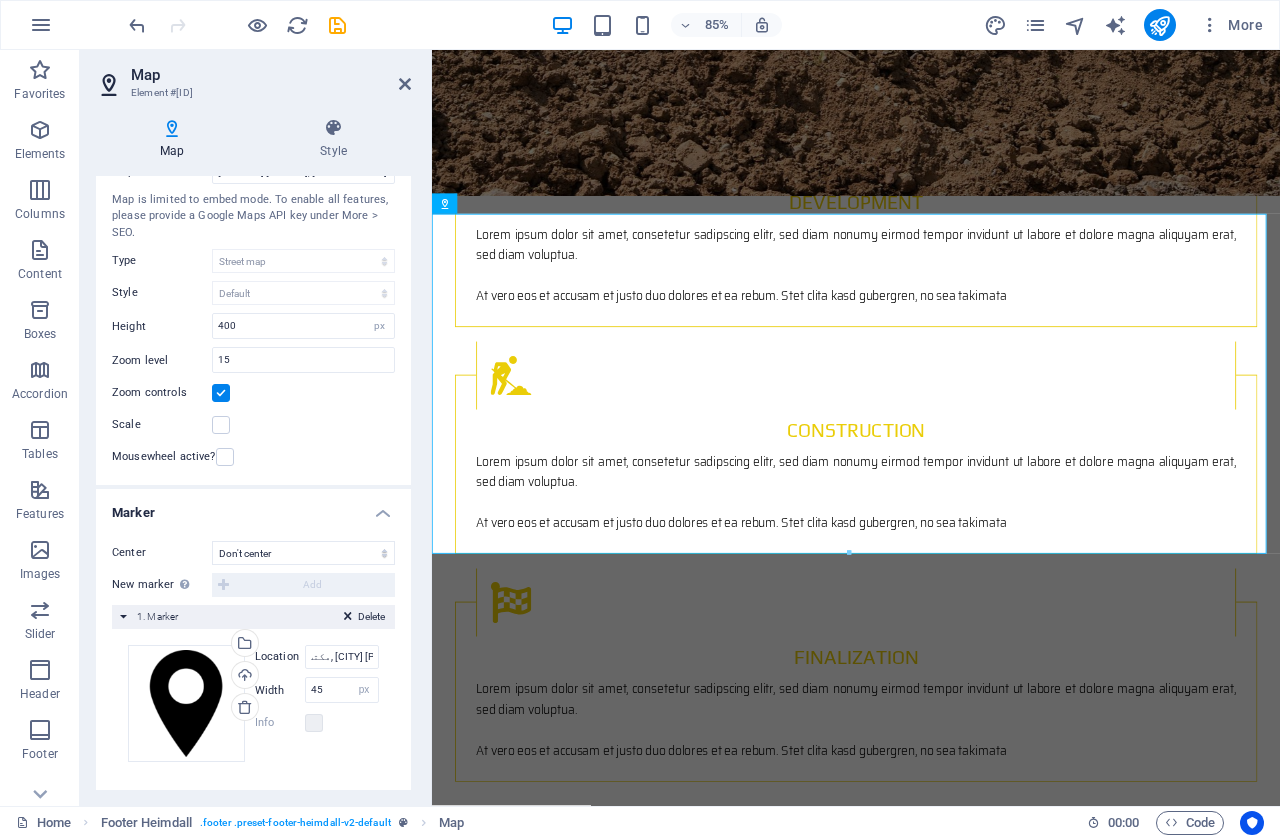 scroll, scrollTop: 0, scrollLeft: 0, axis: both 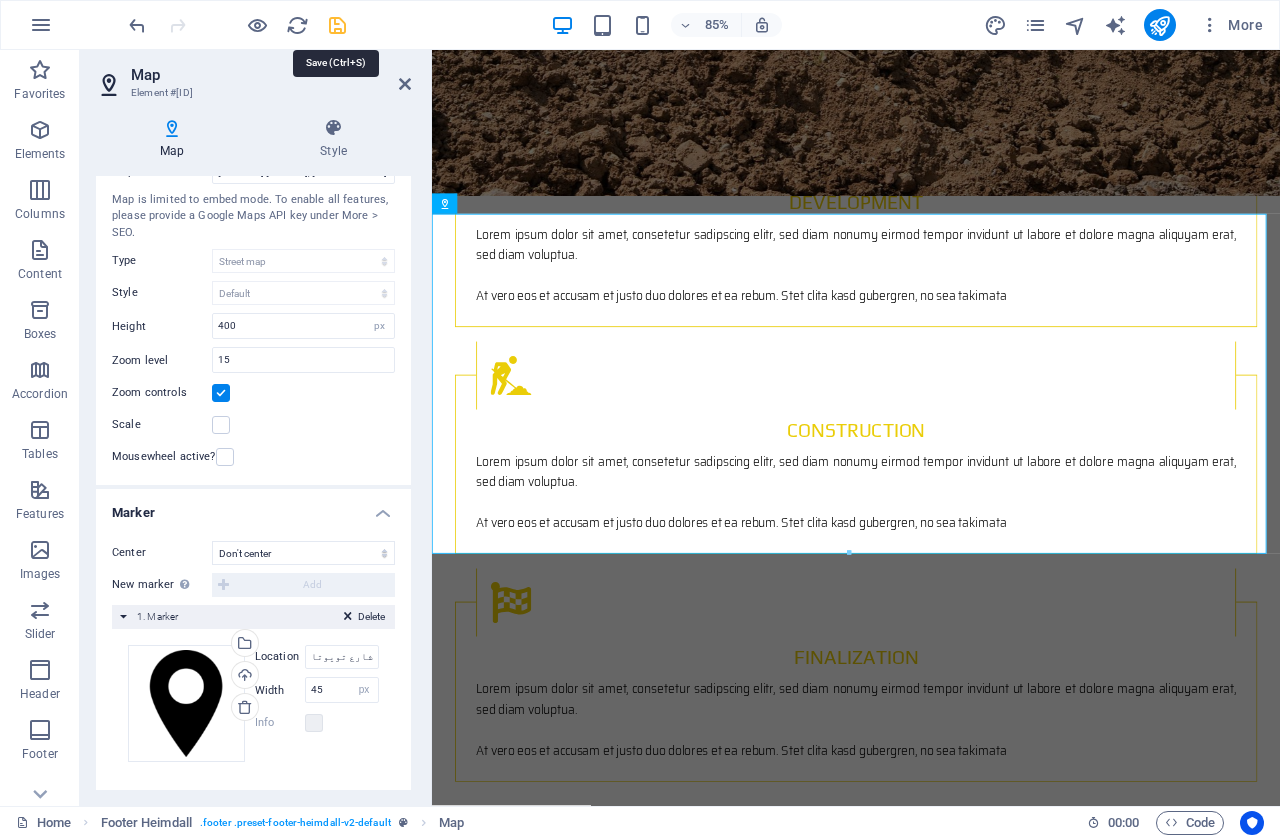 click at bounding box center (337, 25) 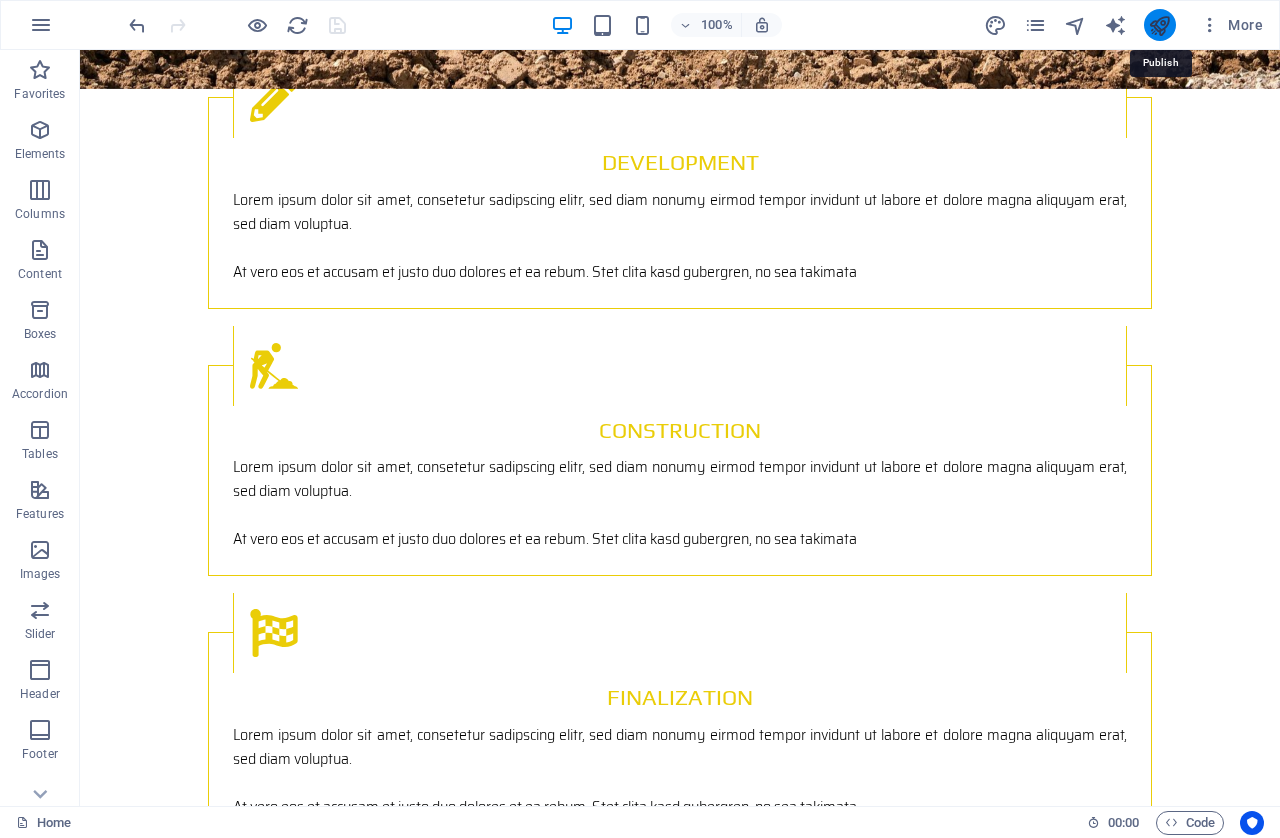 click at bounding box center [1159, 25] 